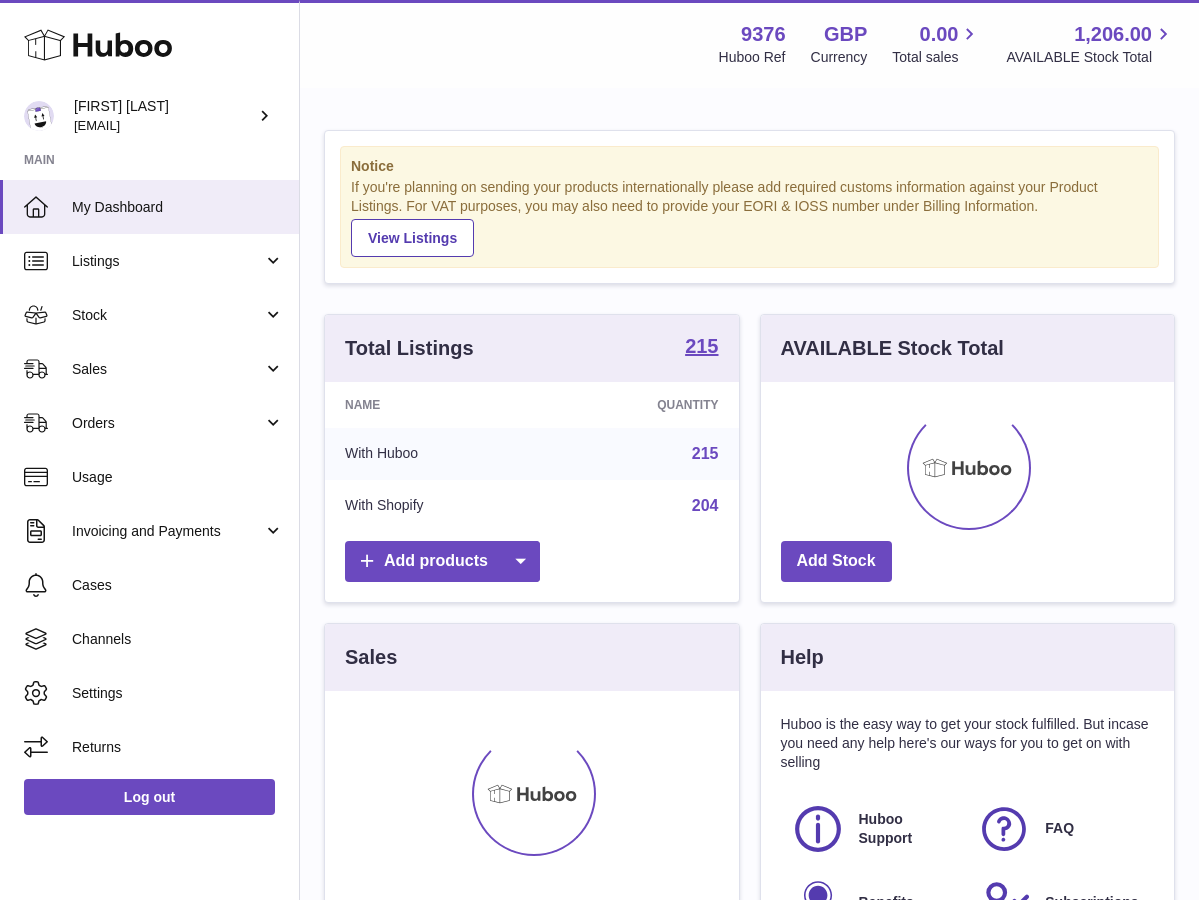 scroll, scrollTop: 0, scrollLeft: 0, axis: both 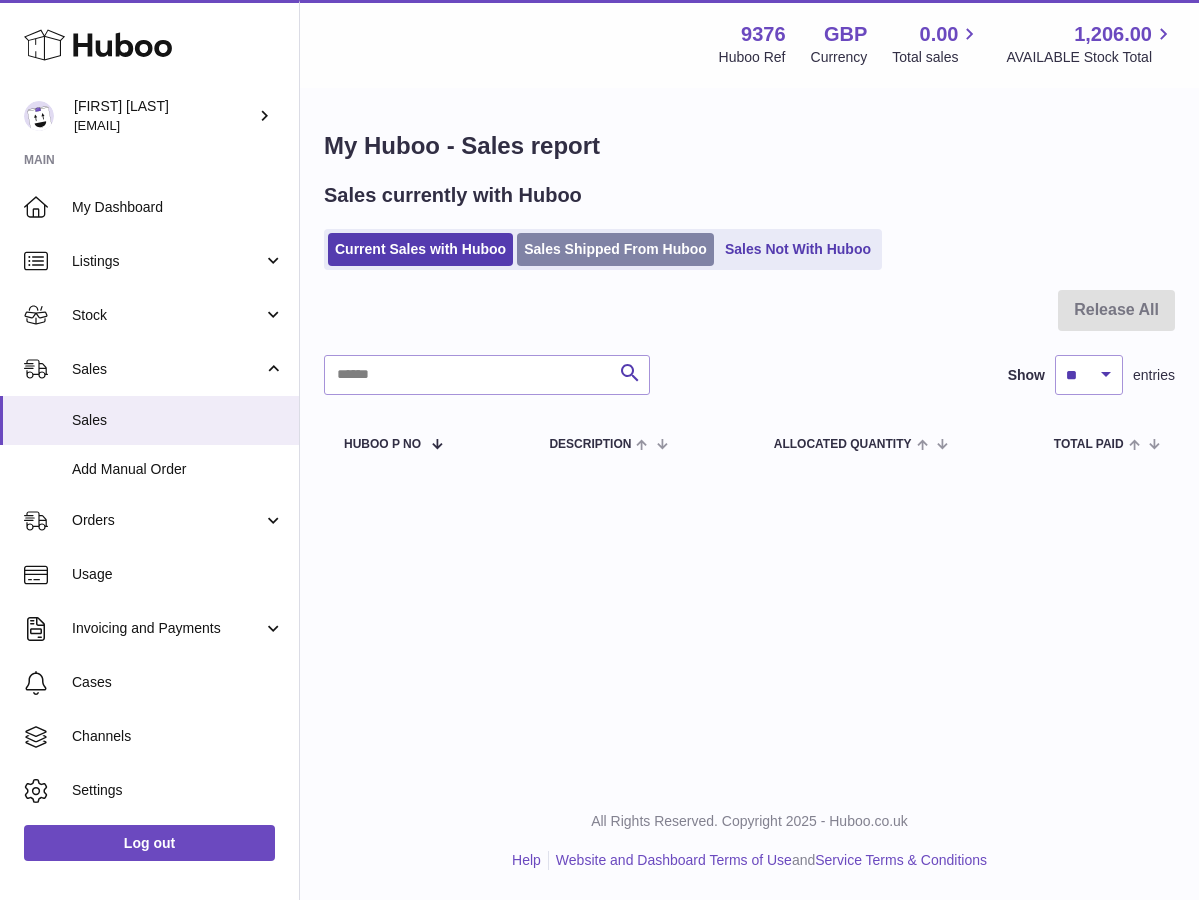 click on "Sales Shipped From Huboo" at bounding box center [615, 249] 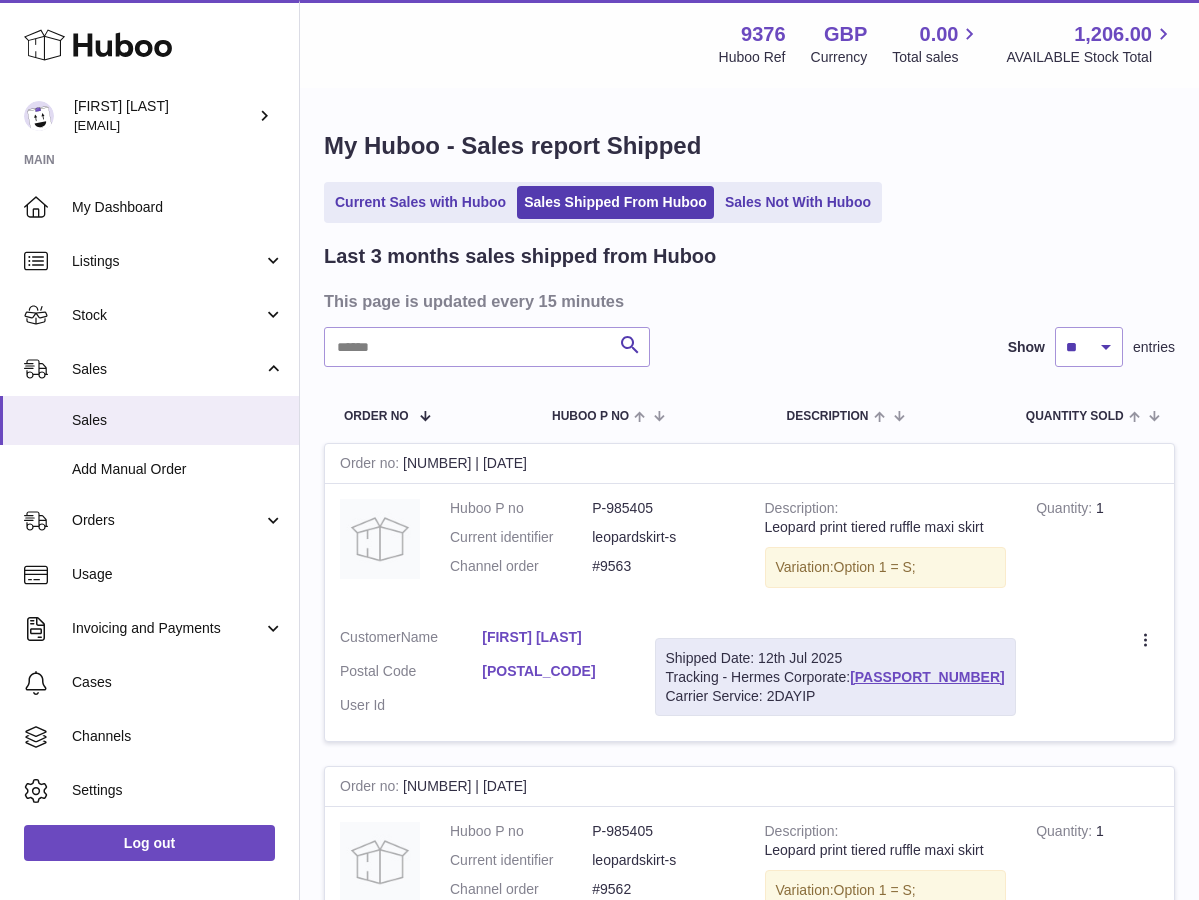 scroll, scrollTop: 0, scrollLeft: 0, axis: both 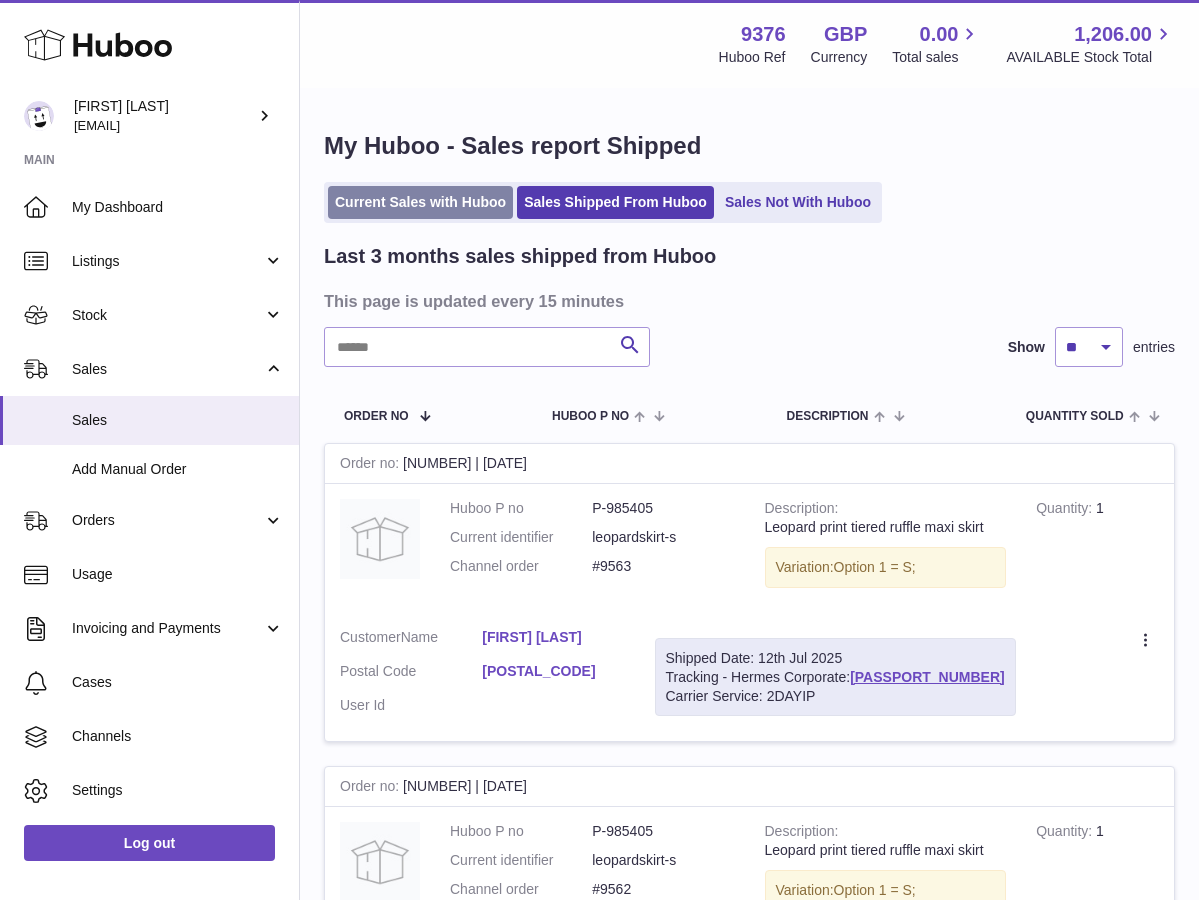 click on "Current Sales with Huboo" at bounding box center (420, 202) 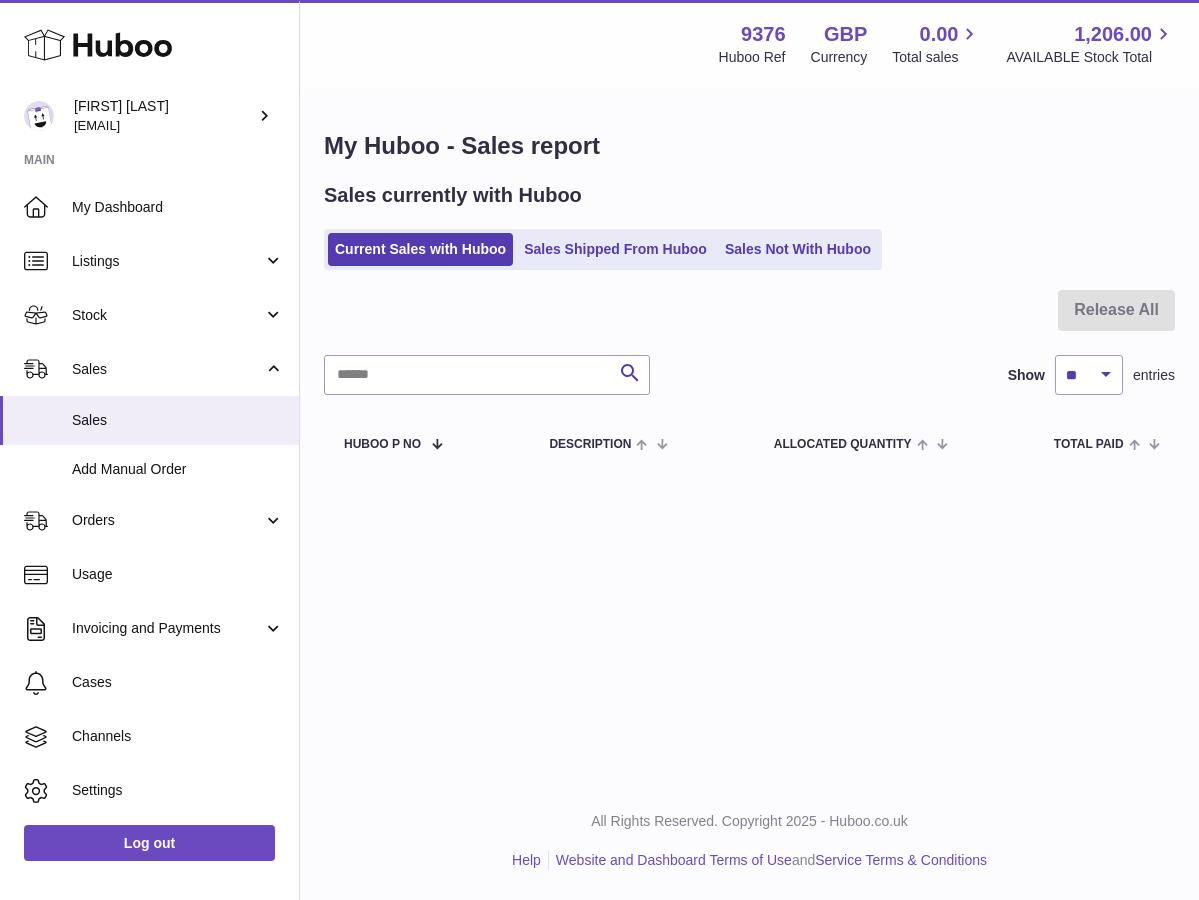 scroll, scrollTop: 0, scrollLeft: 0, axis: both 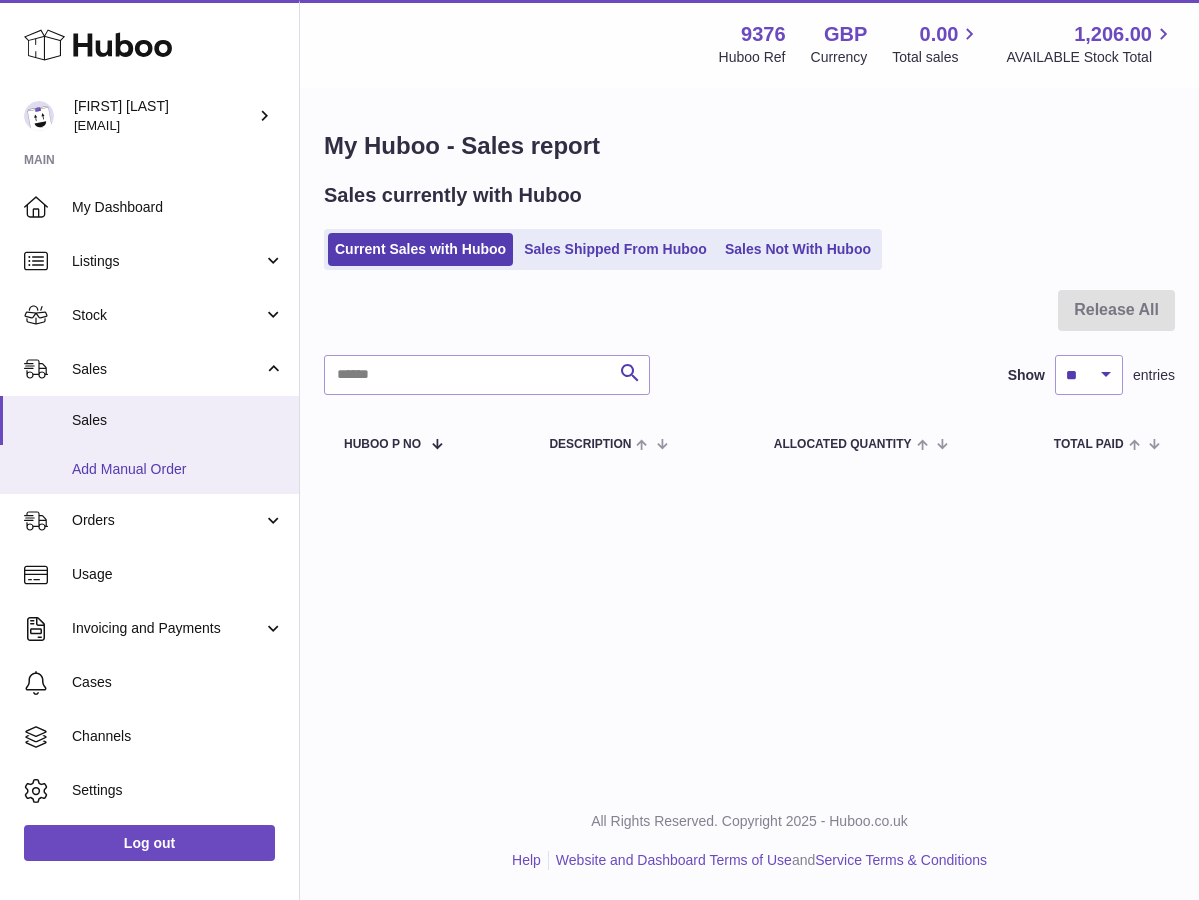 click on "Add Manual Order" at bounding box center [178, 469] 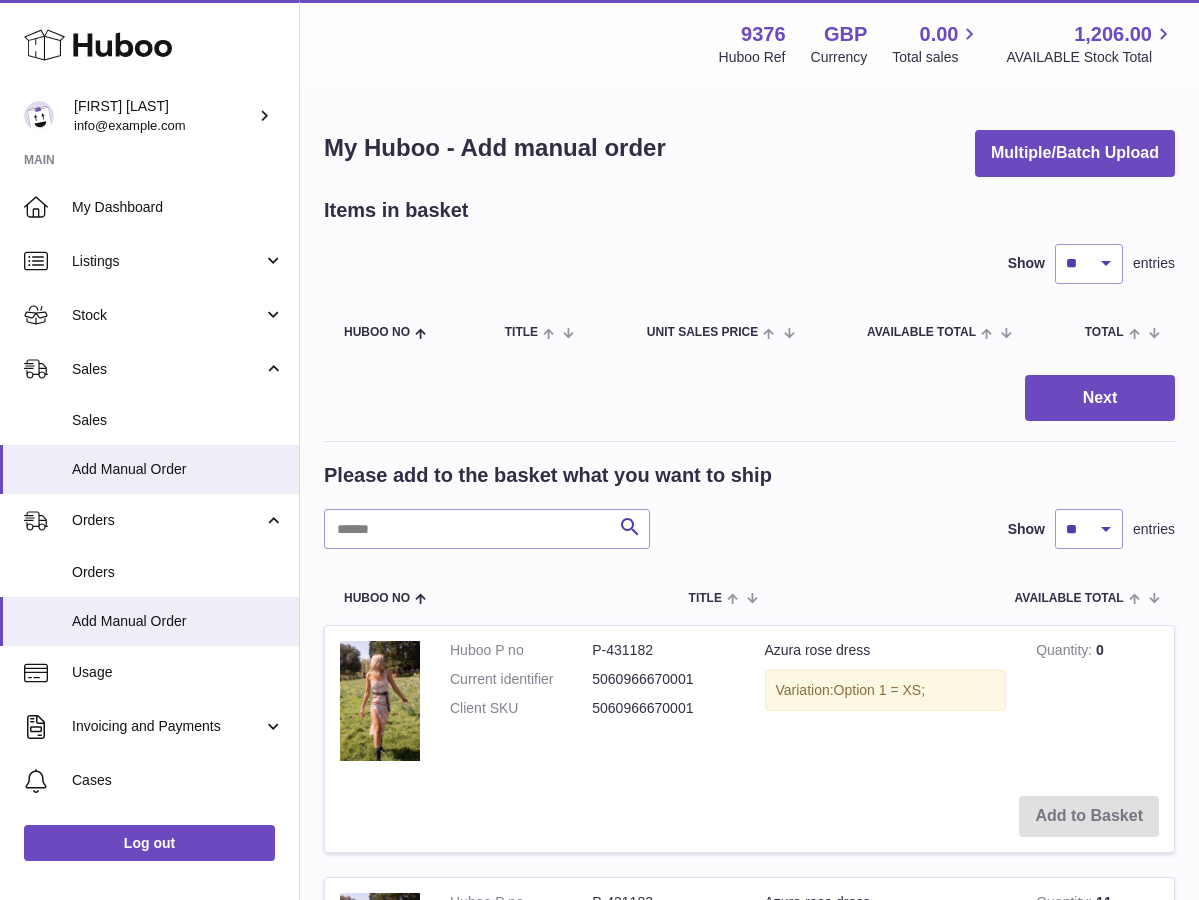 scroll, scrollTop: 0, scrollLeft: 0, axis: both 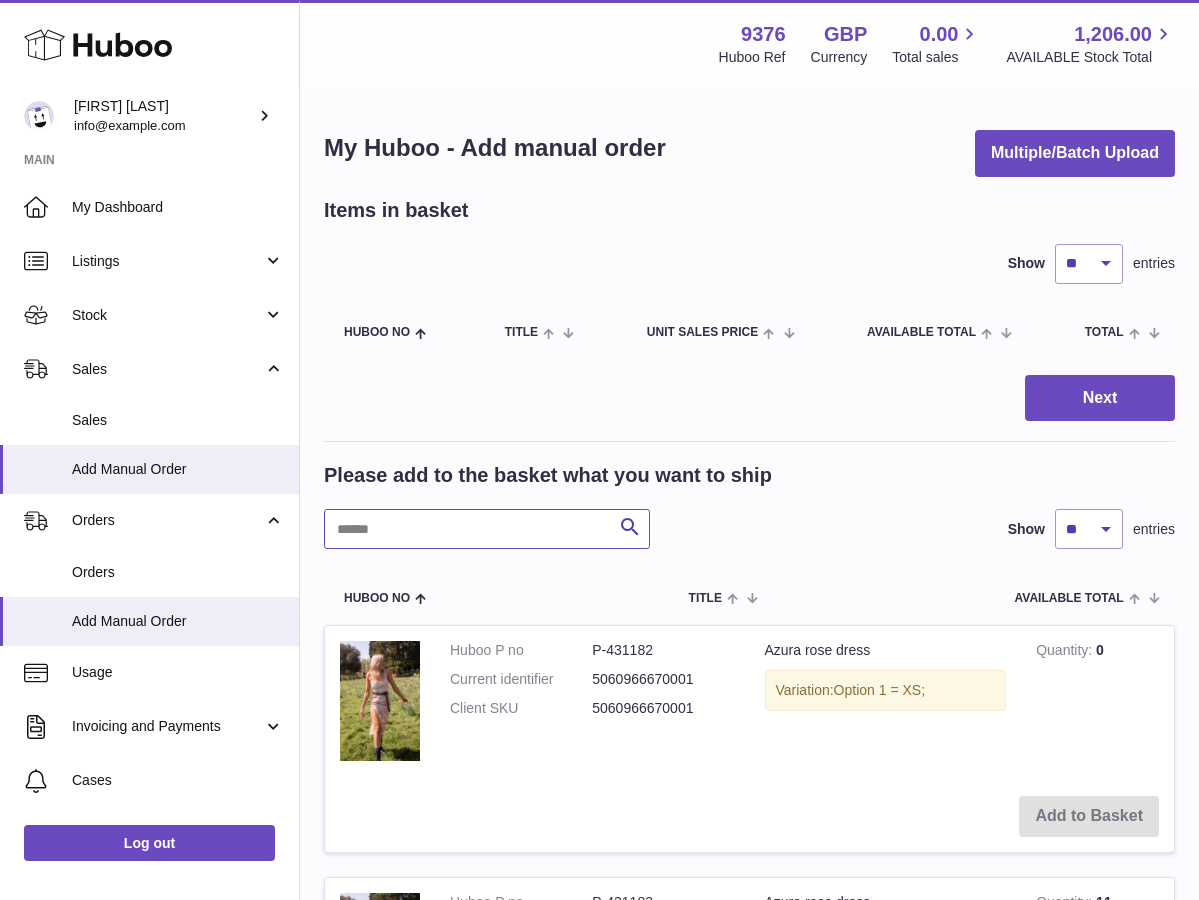 click at bounding box center [487, 529] 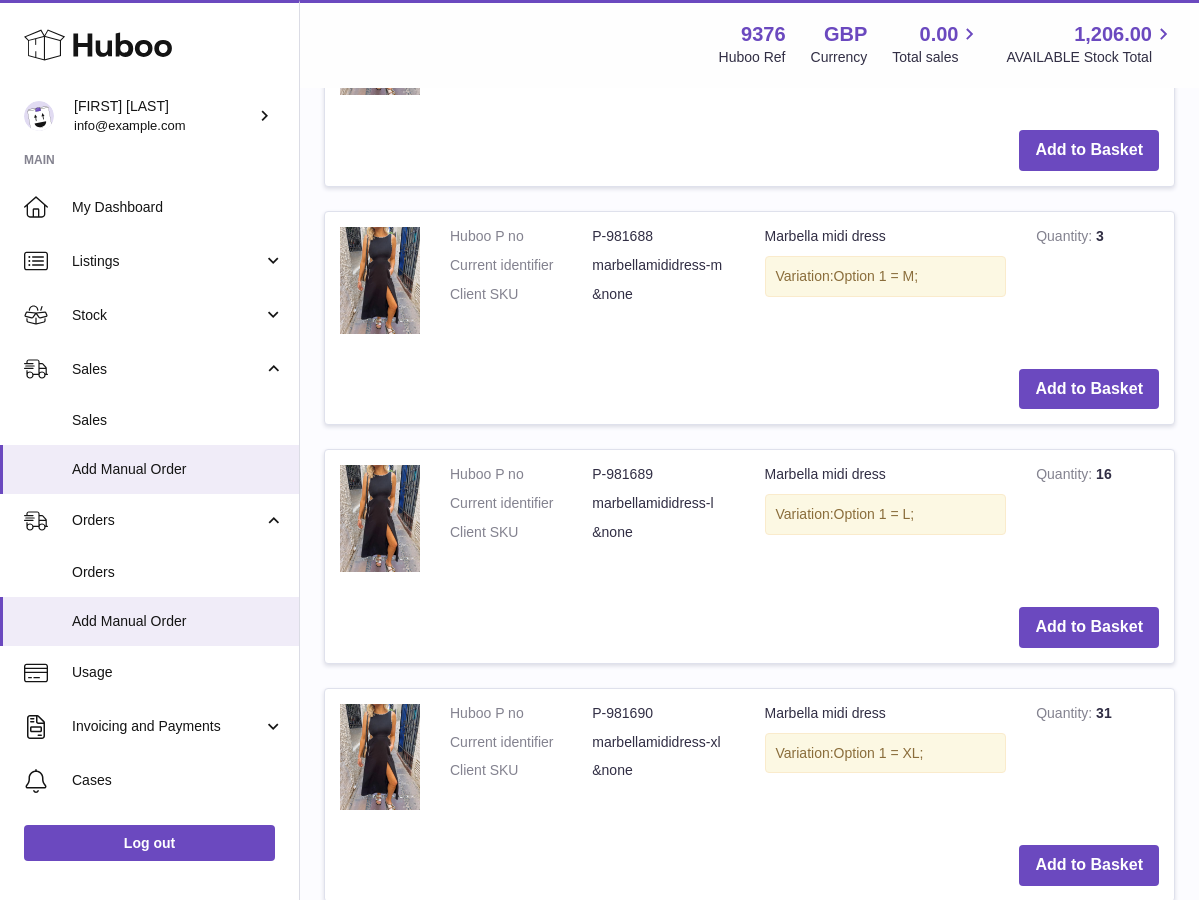 scroll, scrollTop: 913, scrollLeft: 0, axis: vertical 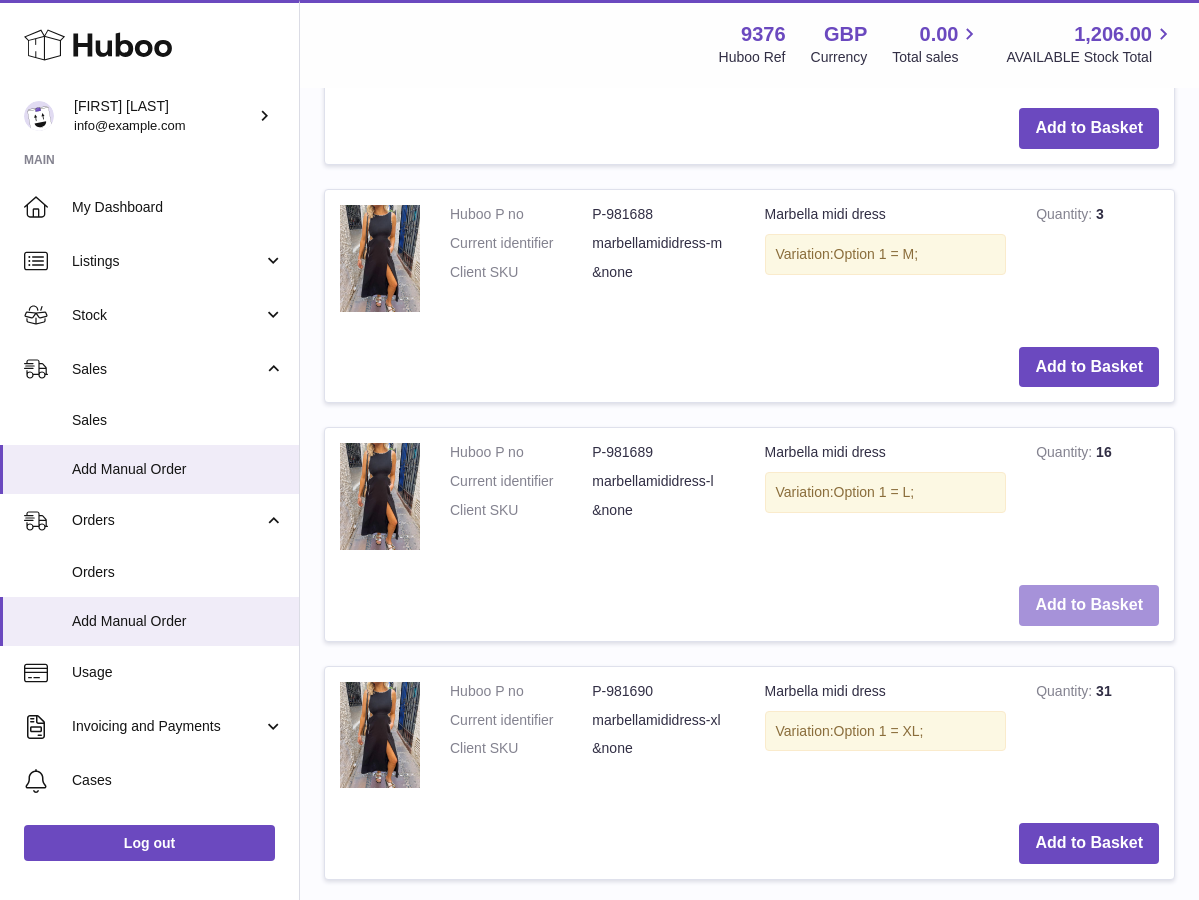 type on "********" 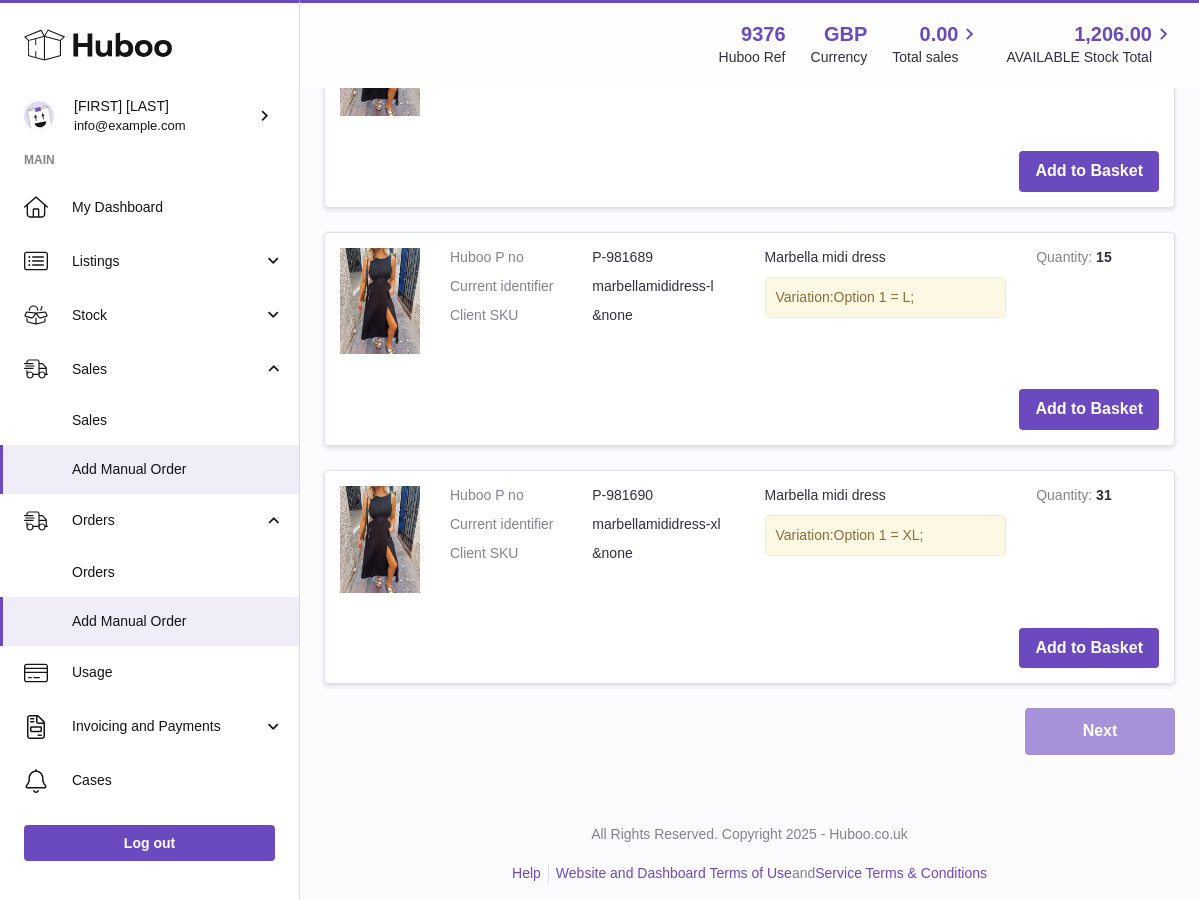 scroll, scrollTop: 1368, scrollLeft: 0, axis: vertical 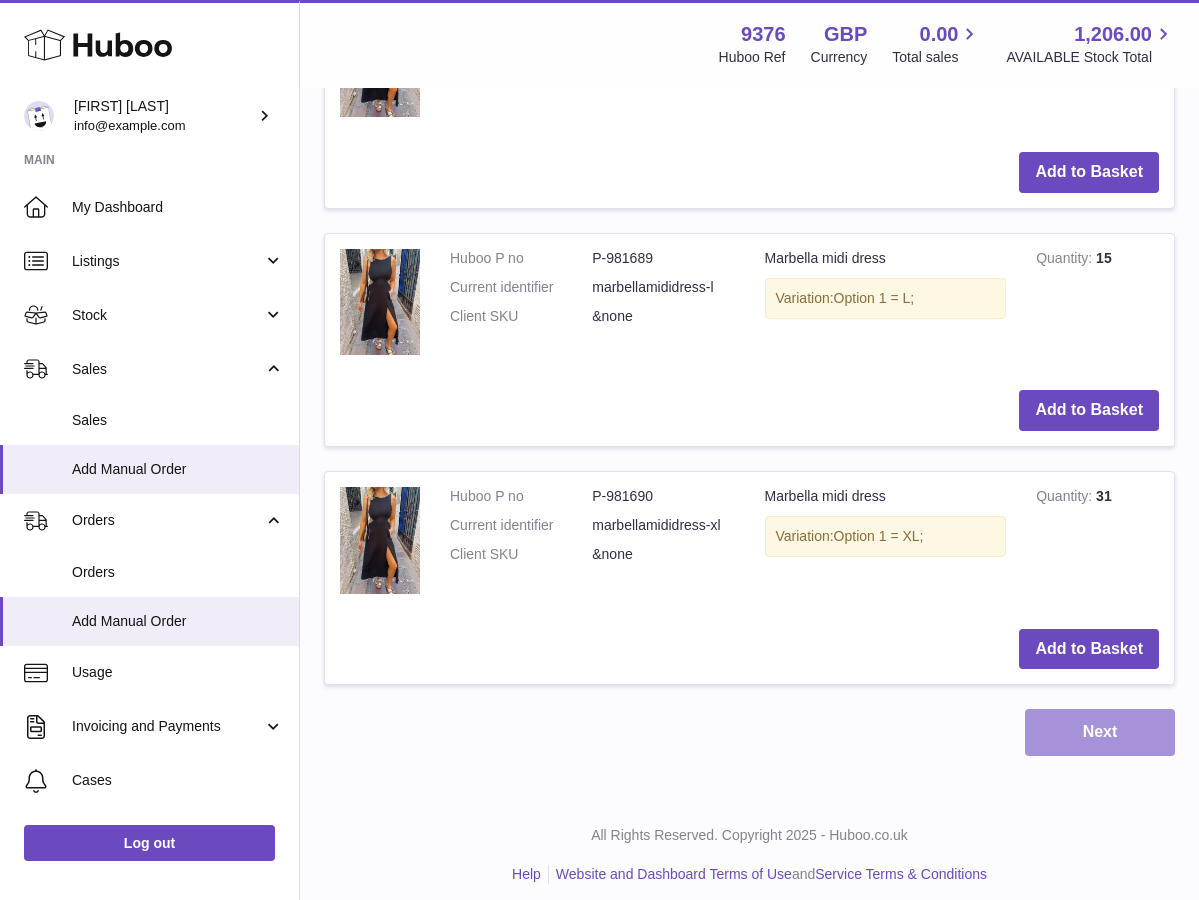 click on "Next" at bounding box center (1100, 732) 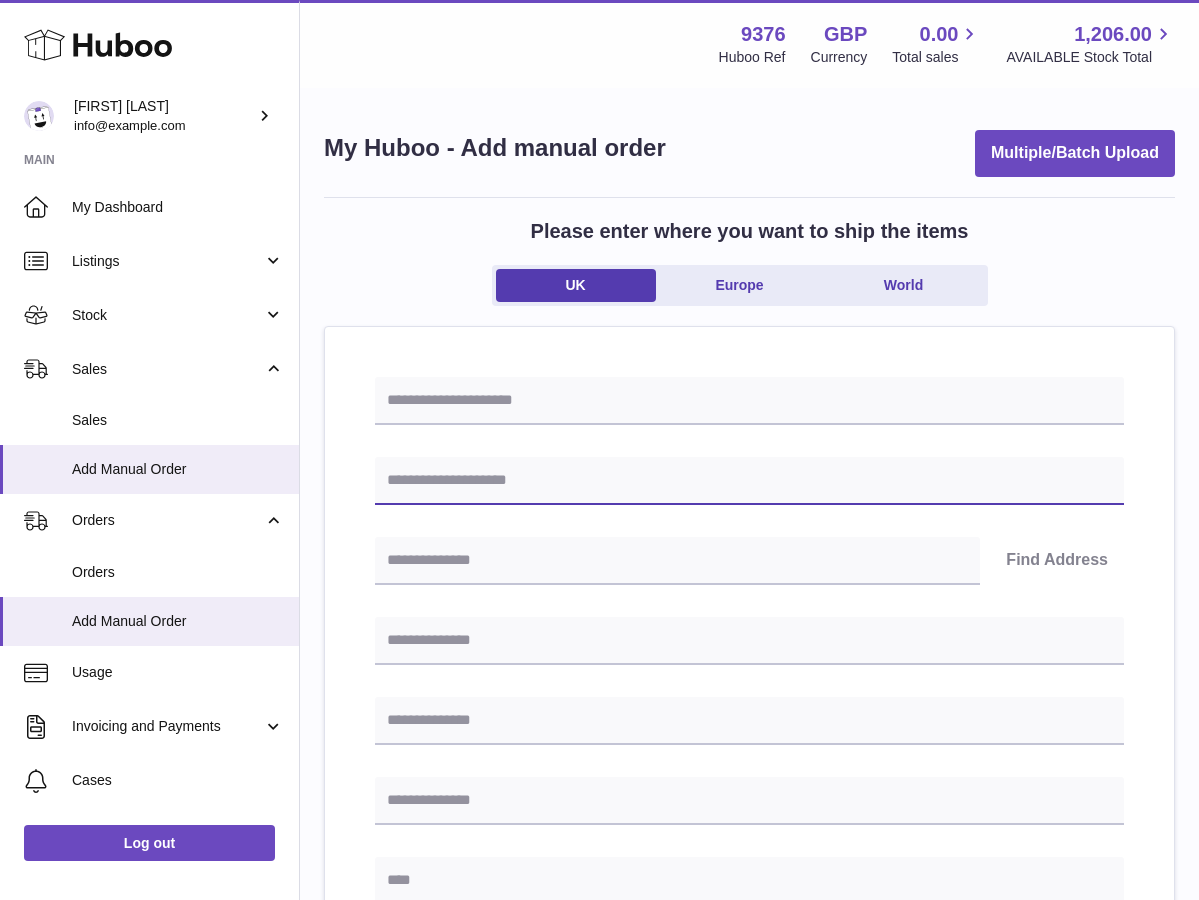 paste on "**********" 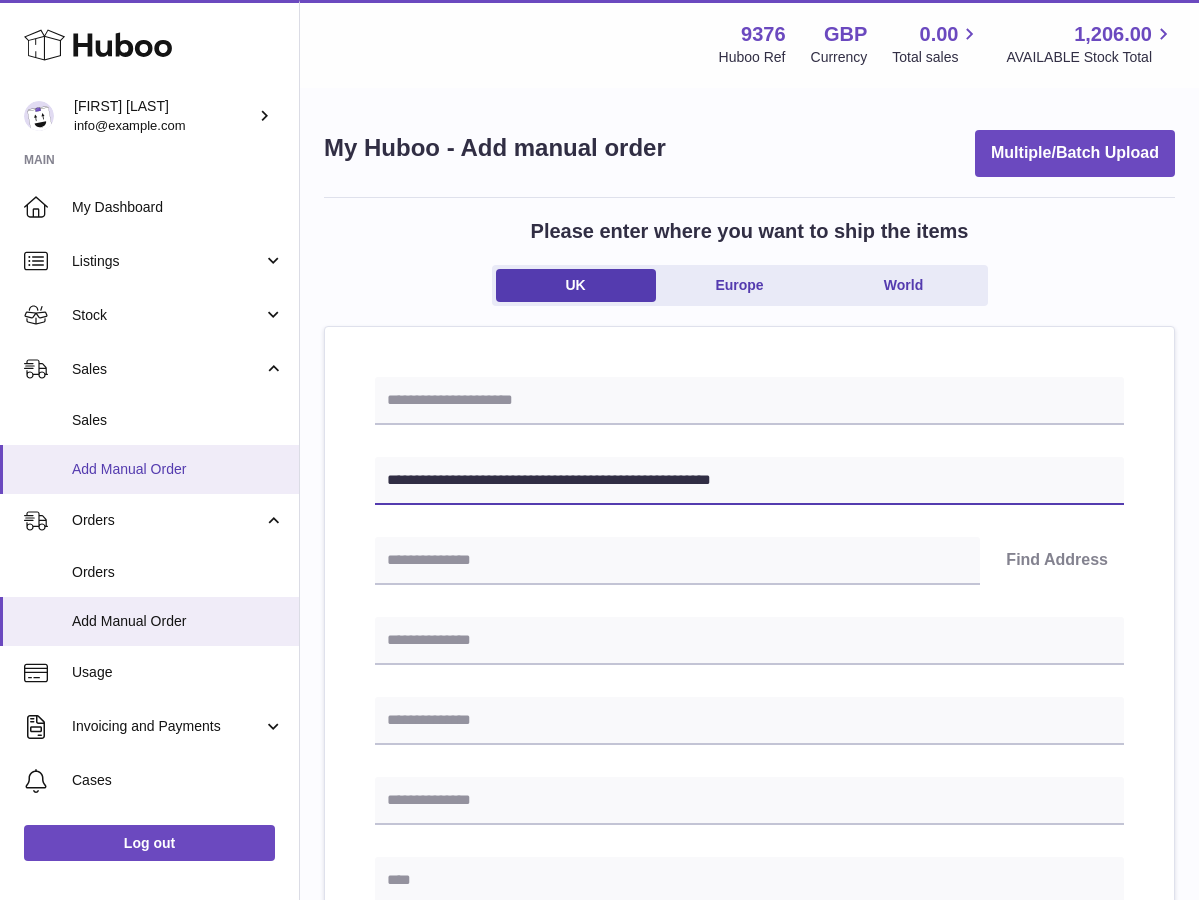 drag, startPoint x: 788, startPoint y: 478, endPoint x: 212, endPoint y: 465, distance: 576.14667 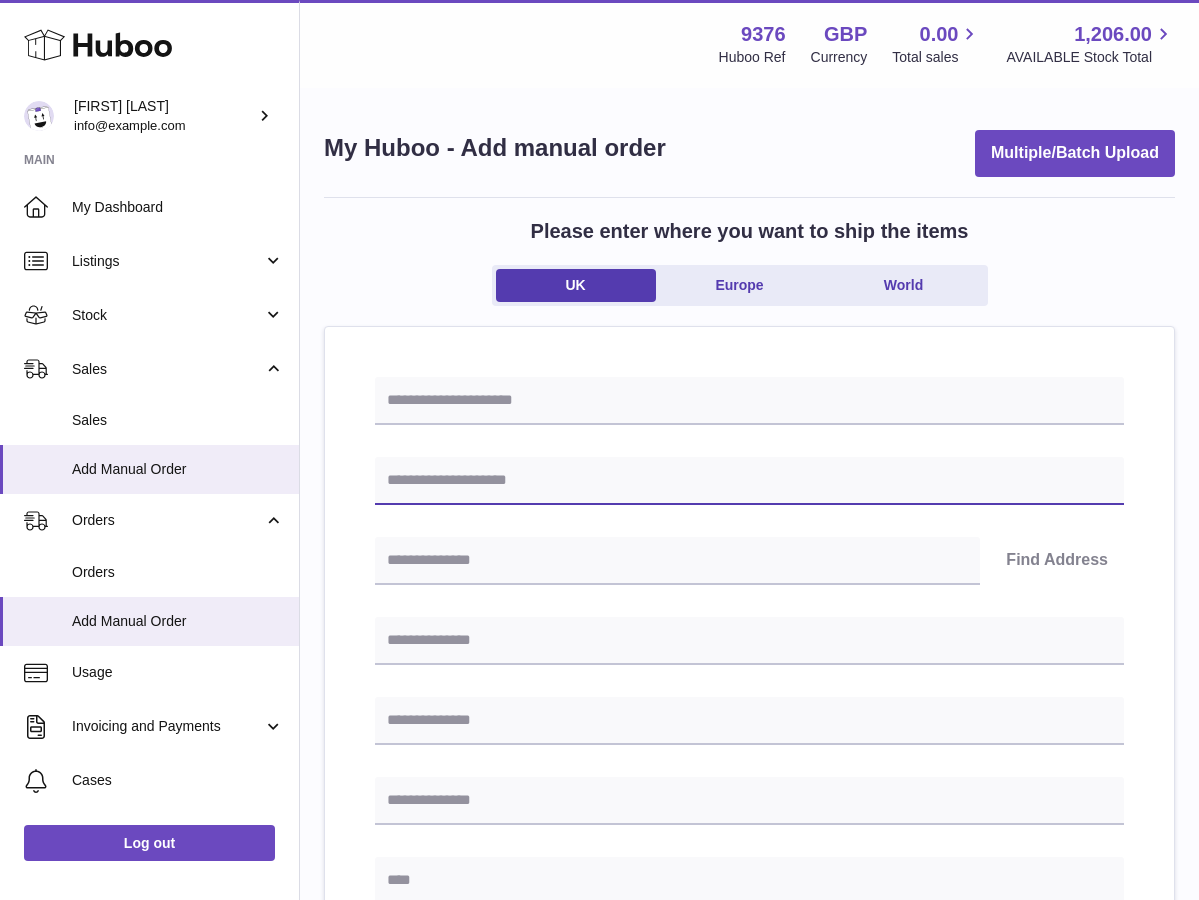 paste on "**********" 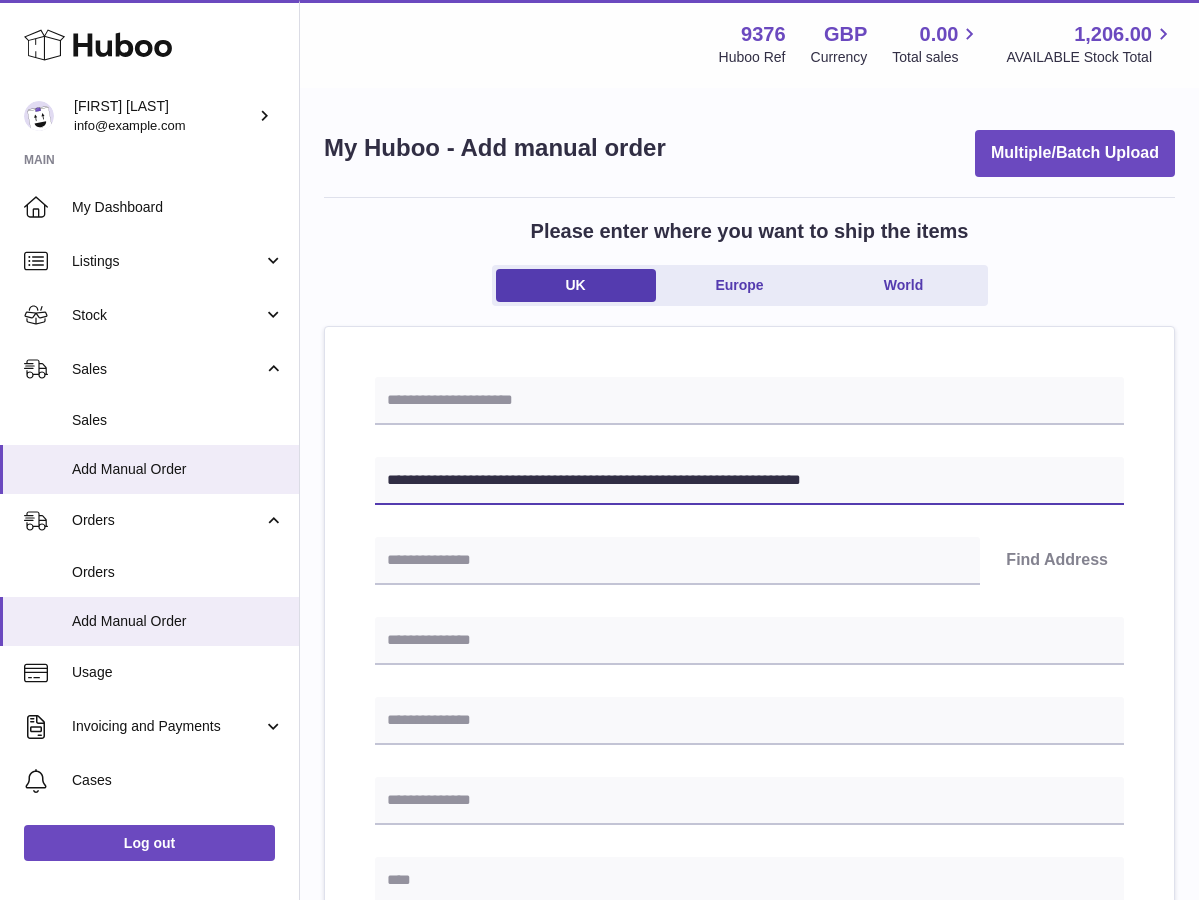drag, startPoint x: 553, startPoint y: 479, endPoint x: 339, endPoint y: 457, distance: 215.12787 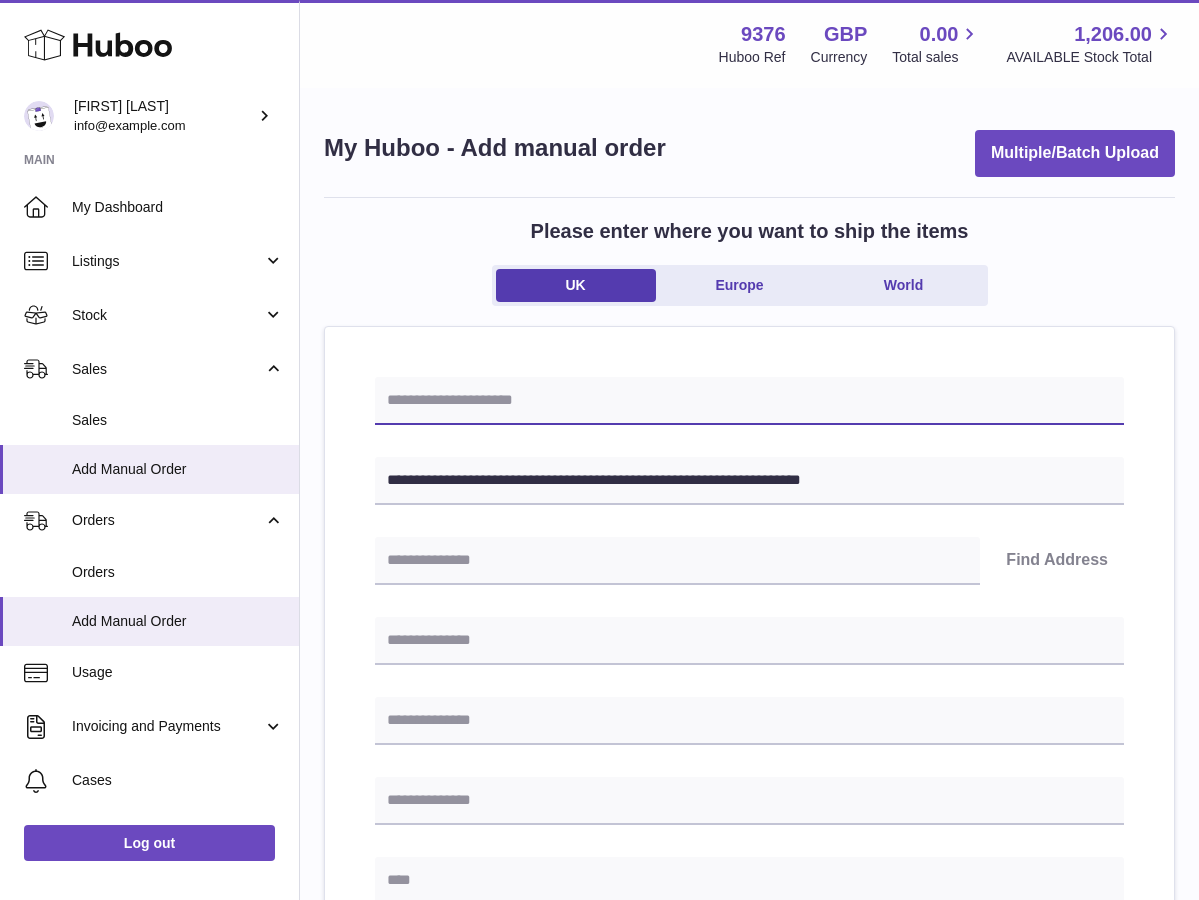 click at bounding box center [749, 401] 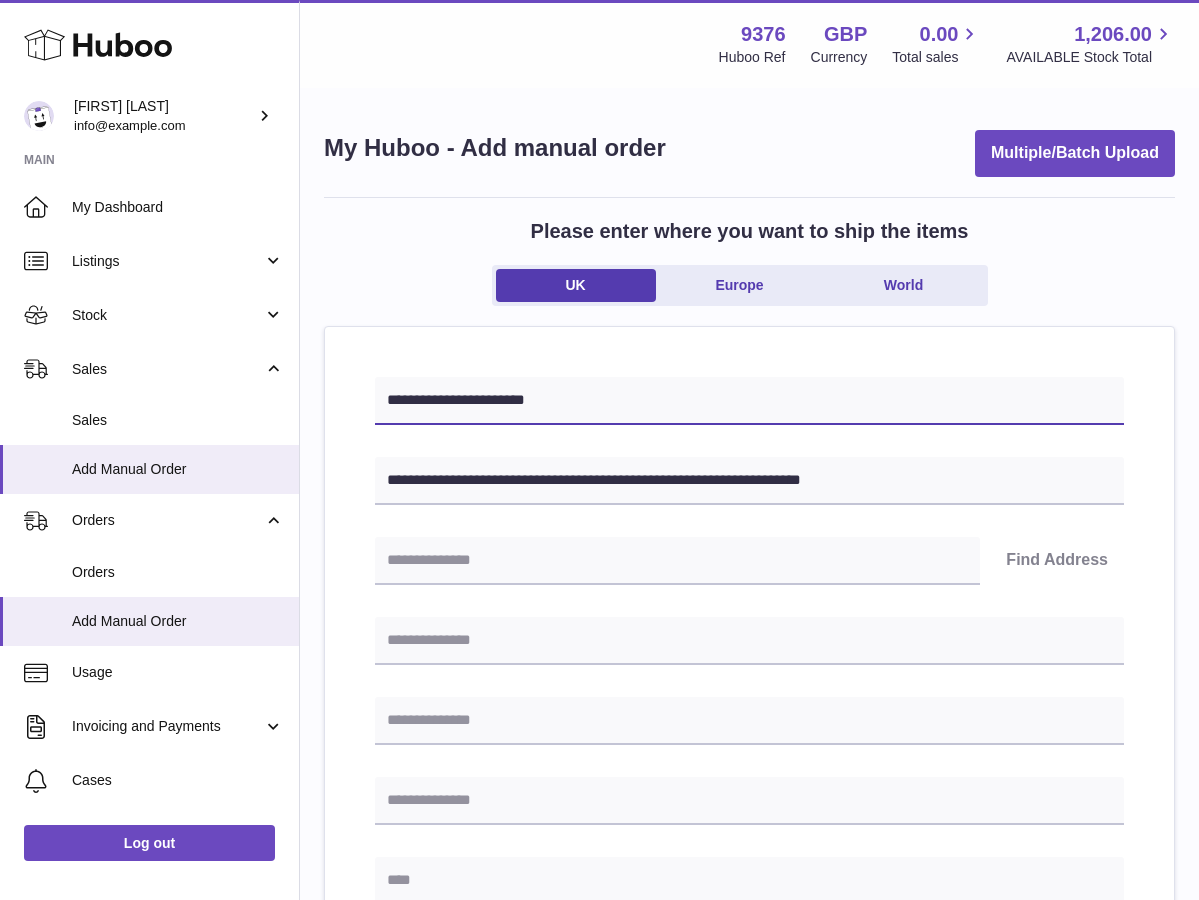 type on "**********" 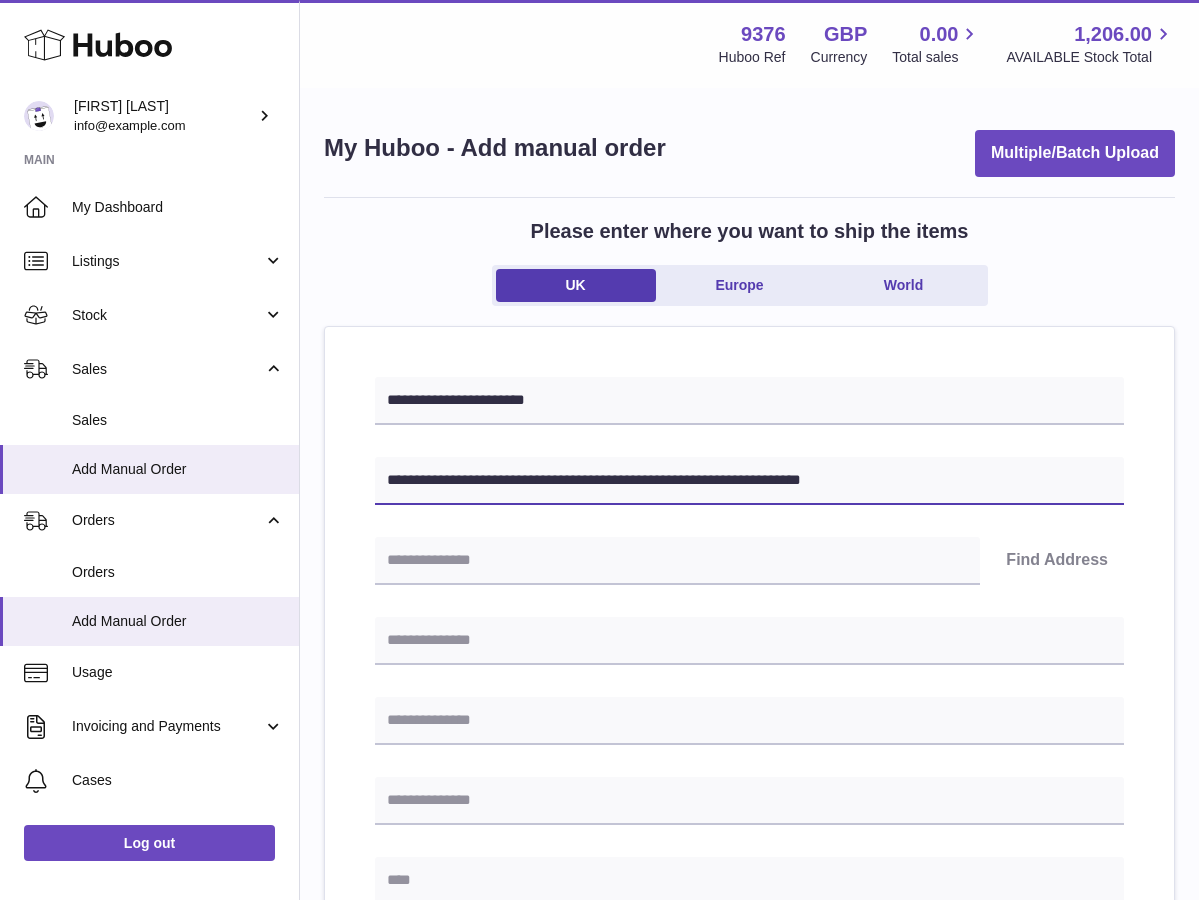 drag, startPoint x: 558, startPoint y: 478, endPoint x: 331, endPoint y: 460, distance: 227.71254 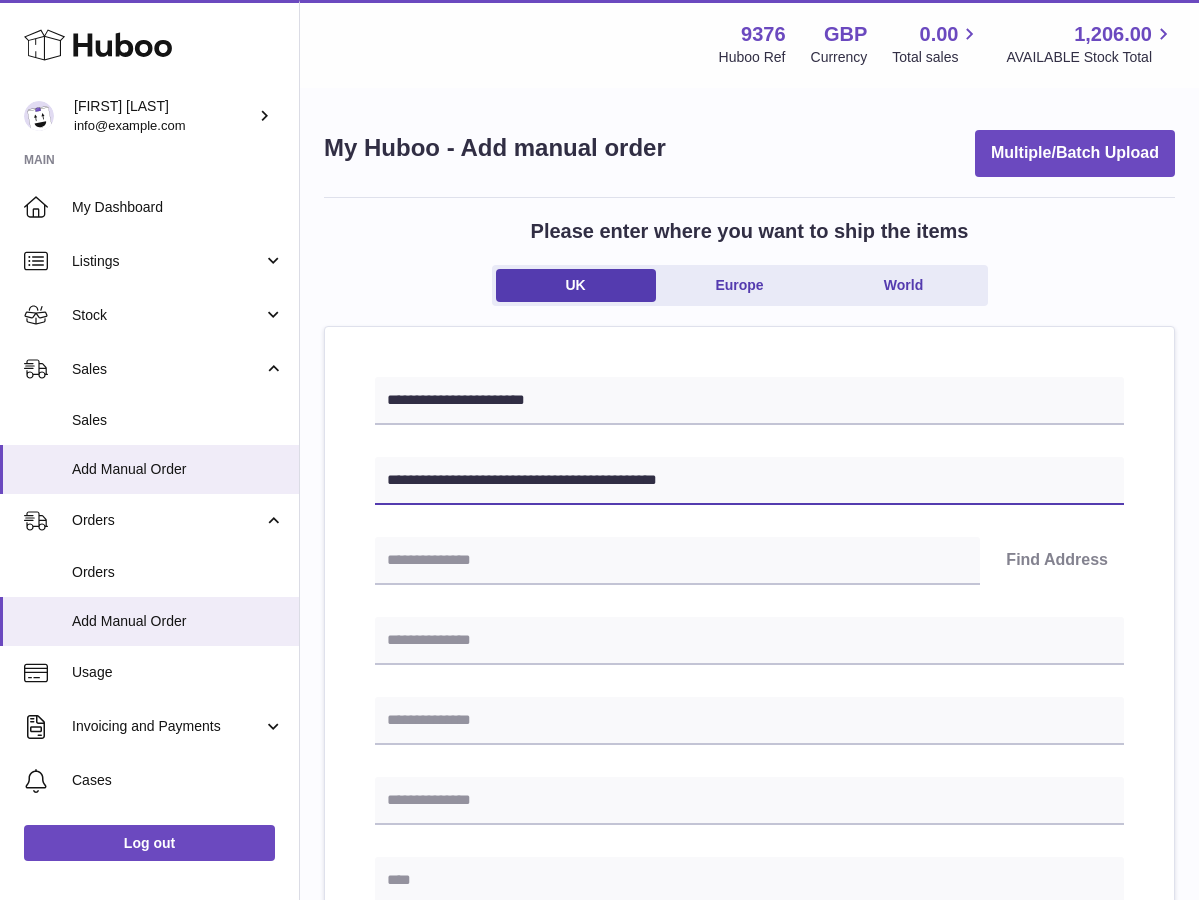 drag, startPoint x: 542, startPoint y: 480, endPoint x: 615, endPoint y: 485, distance: 73.171036 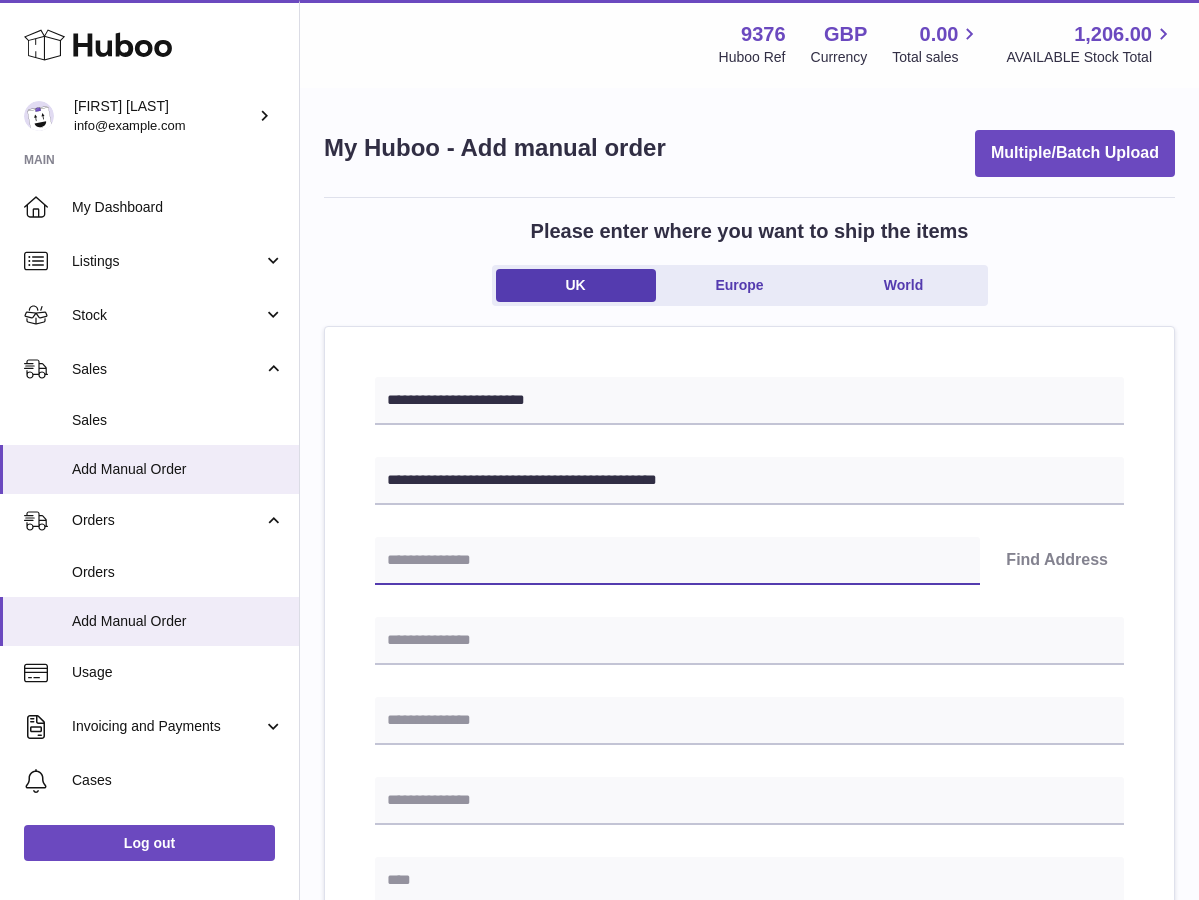paste on "********" 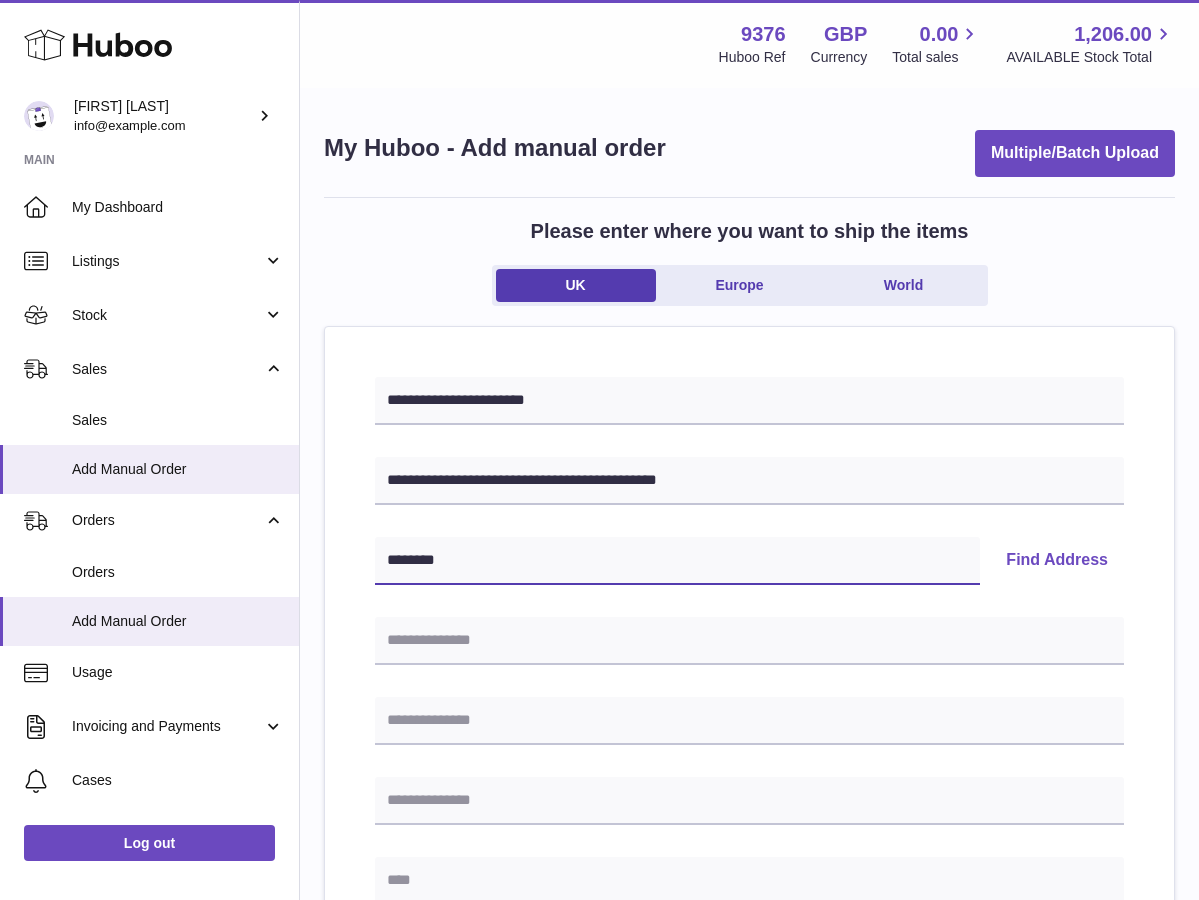 type on "********" 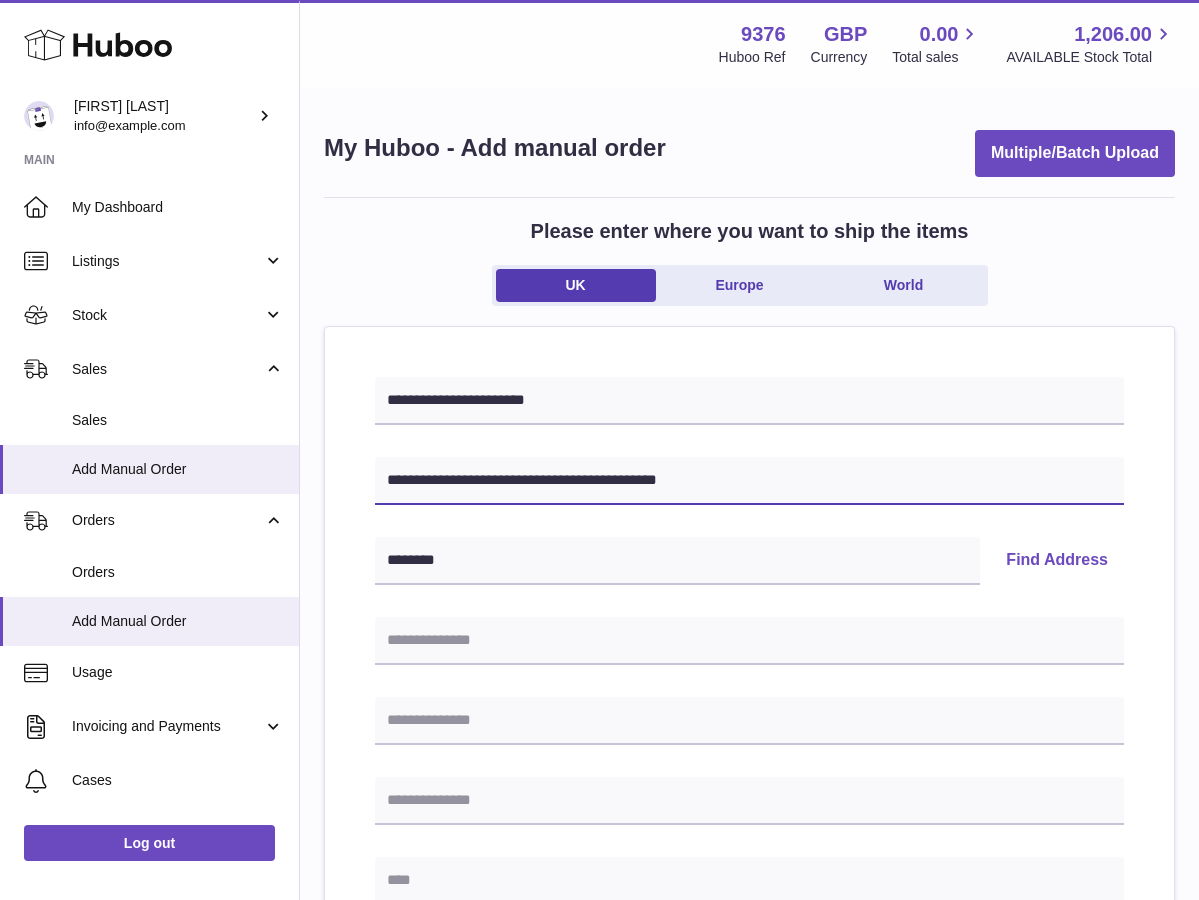 drag, startPoint x: 471, startPoint y: 479, endPoint x: 339, endPoint y: 461, distance: 133.22162 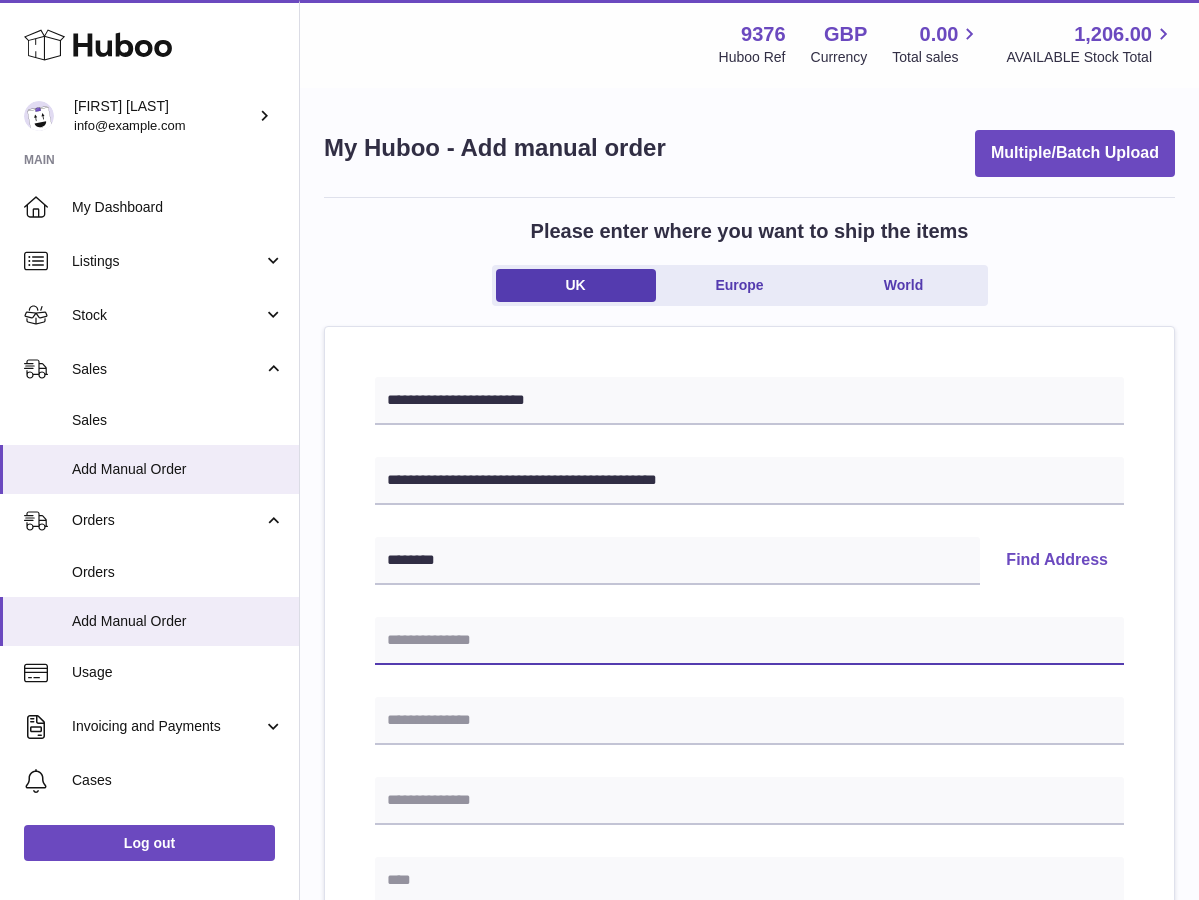 paste on "**********" 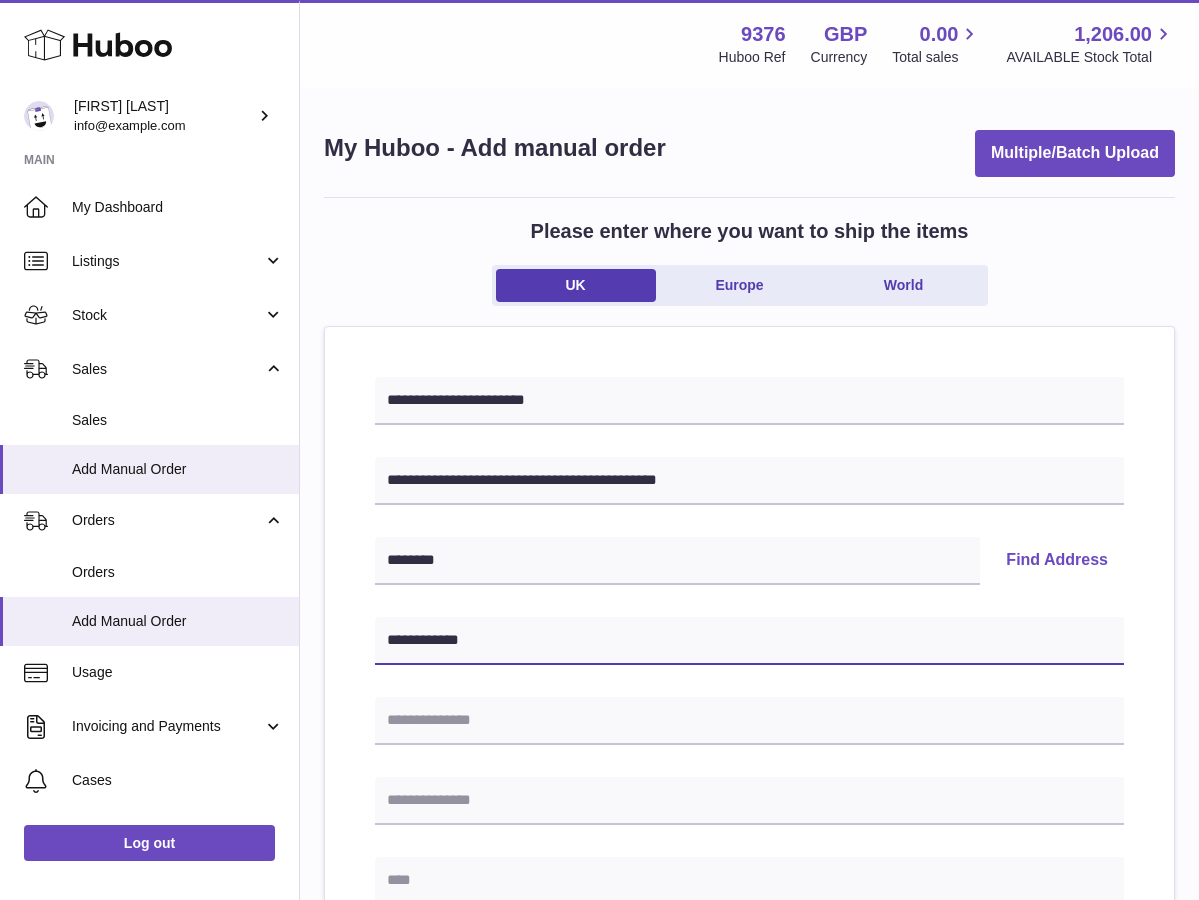 type on "**********" 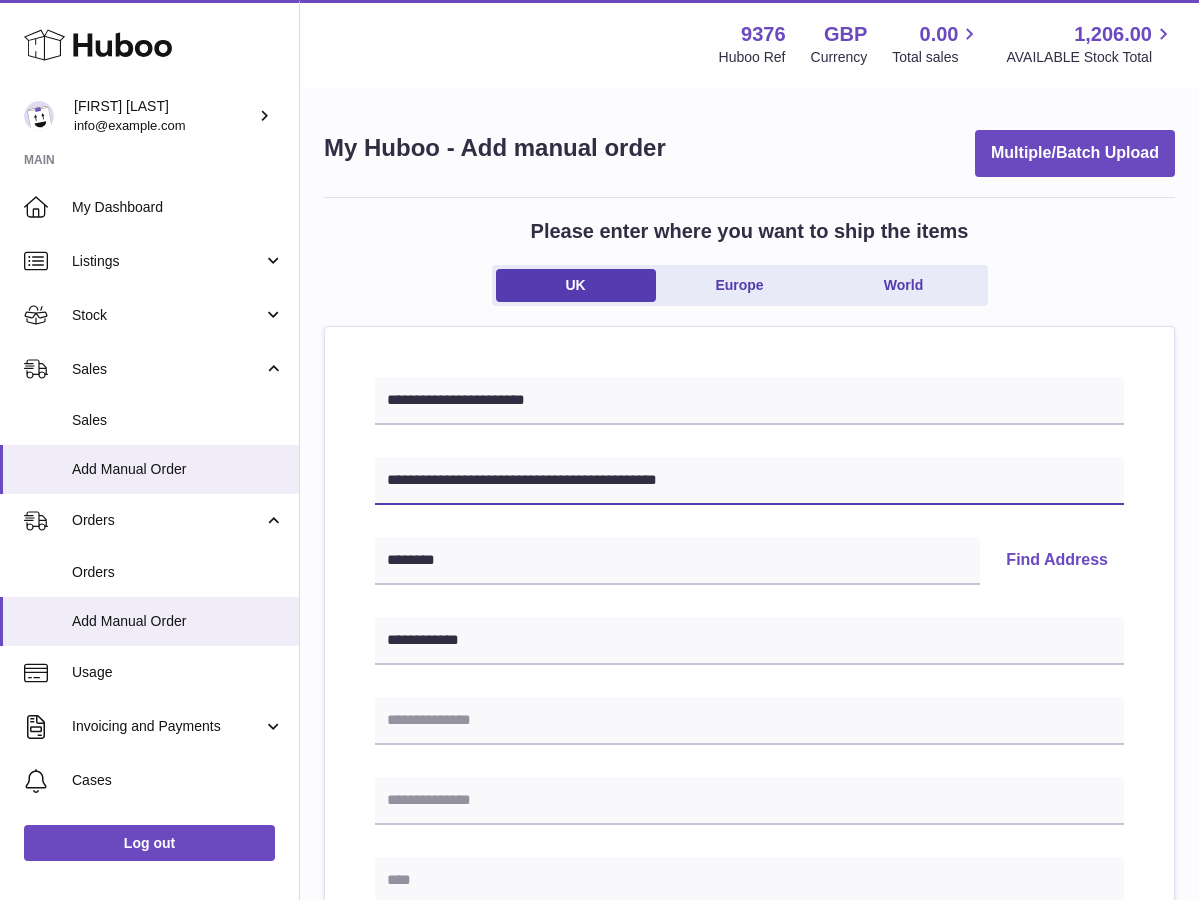 drag, startPoint x: 476, startPoint y: 479, endPoint x: 540, endPoint y: 483, distance: 64.12488 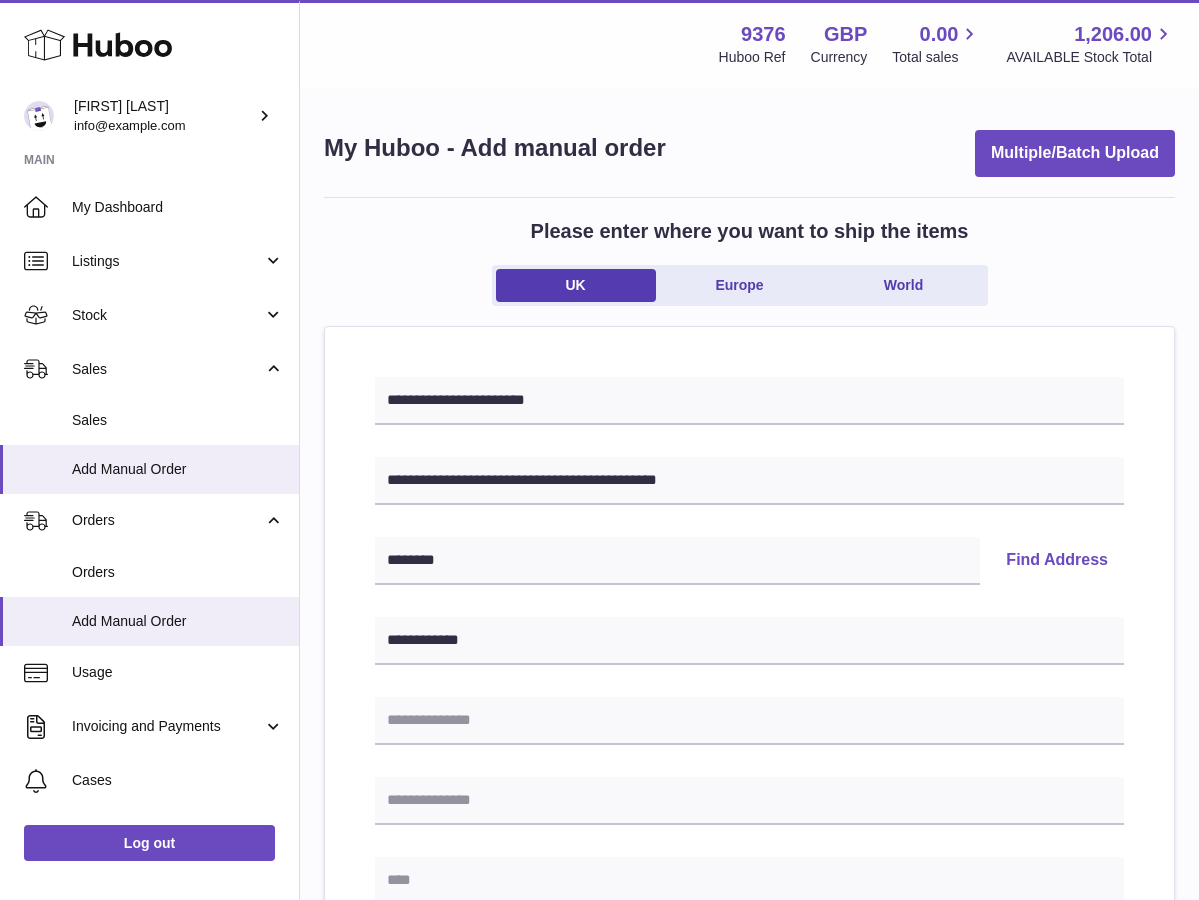 click at bounding box center (749, 881) 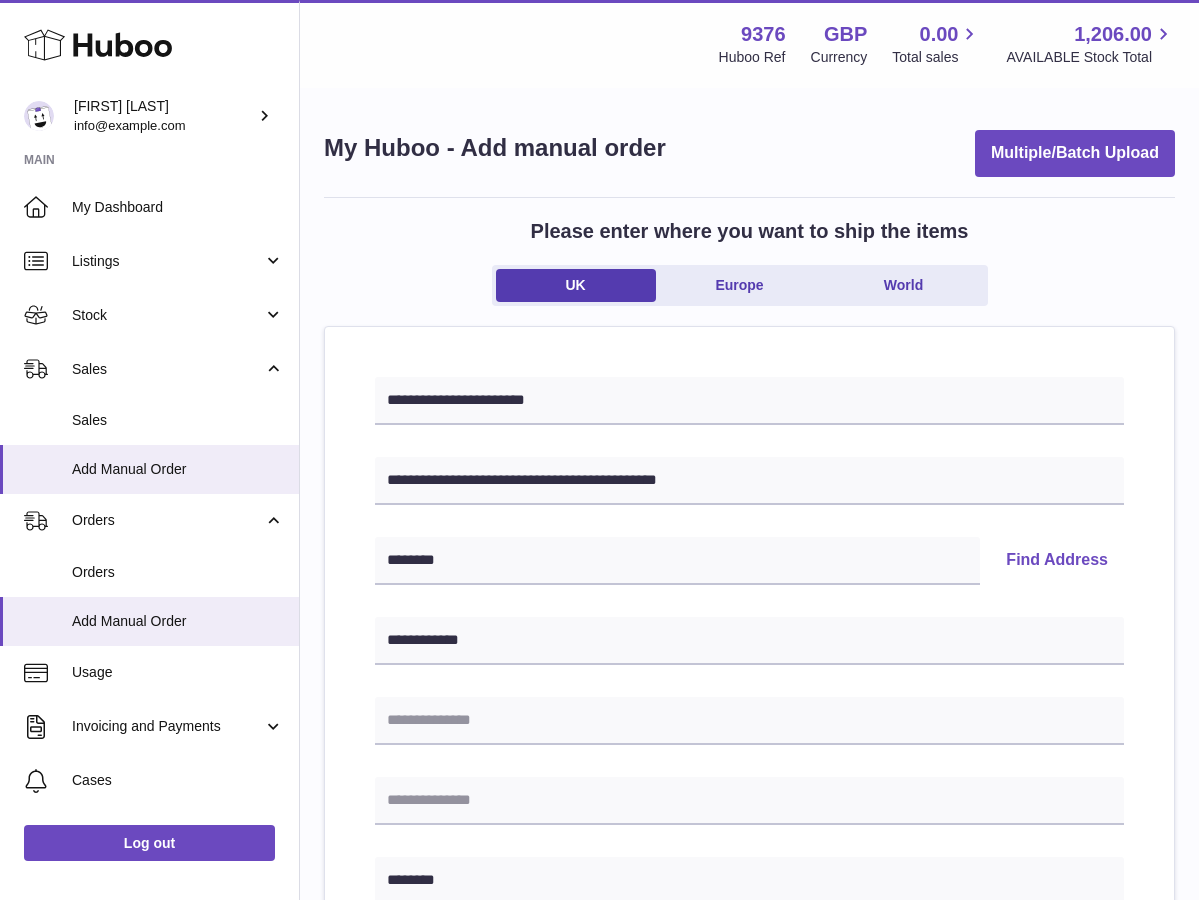 type on "********" 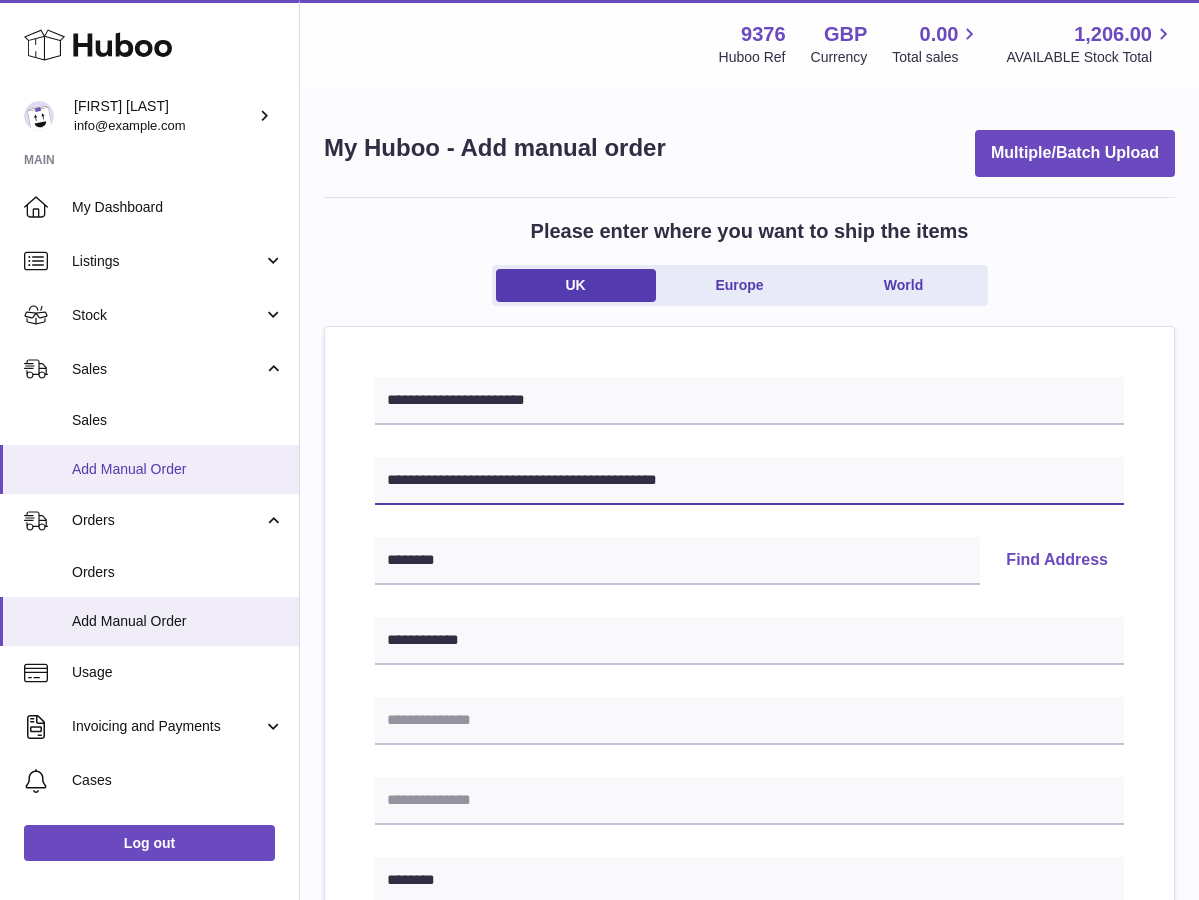 drag, startPoint x: 750, startPoint y: 480, endPoint x: 286, endPoint y: 483, distance: 464.0097 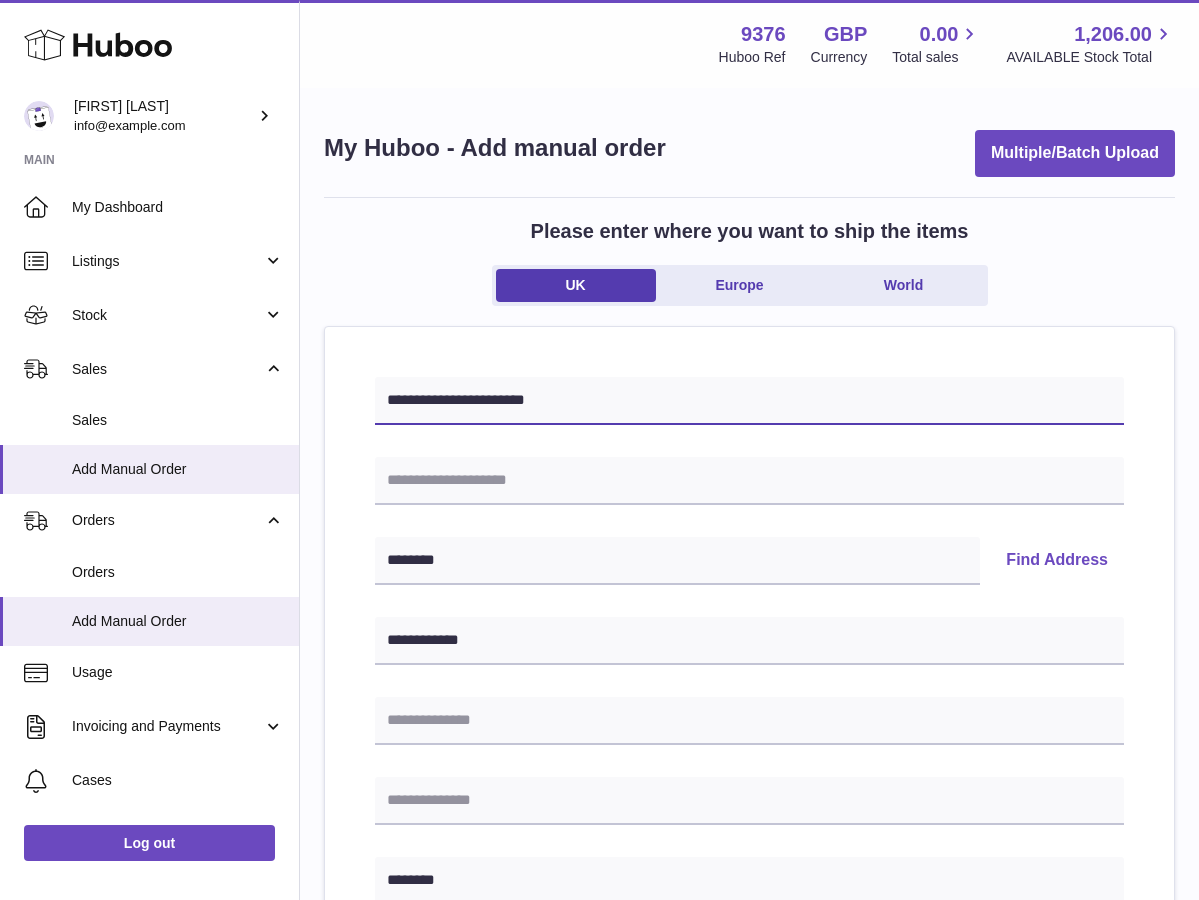drag, startPoint x: 579, startPoint y: 396, endPoint x: 334, endPoint y: 381, distance: 245.45876 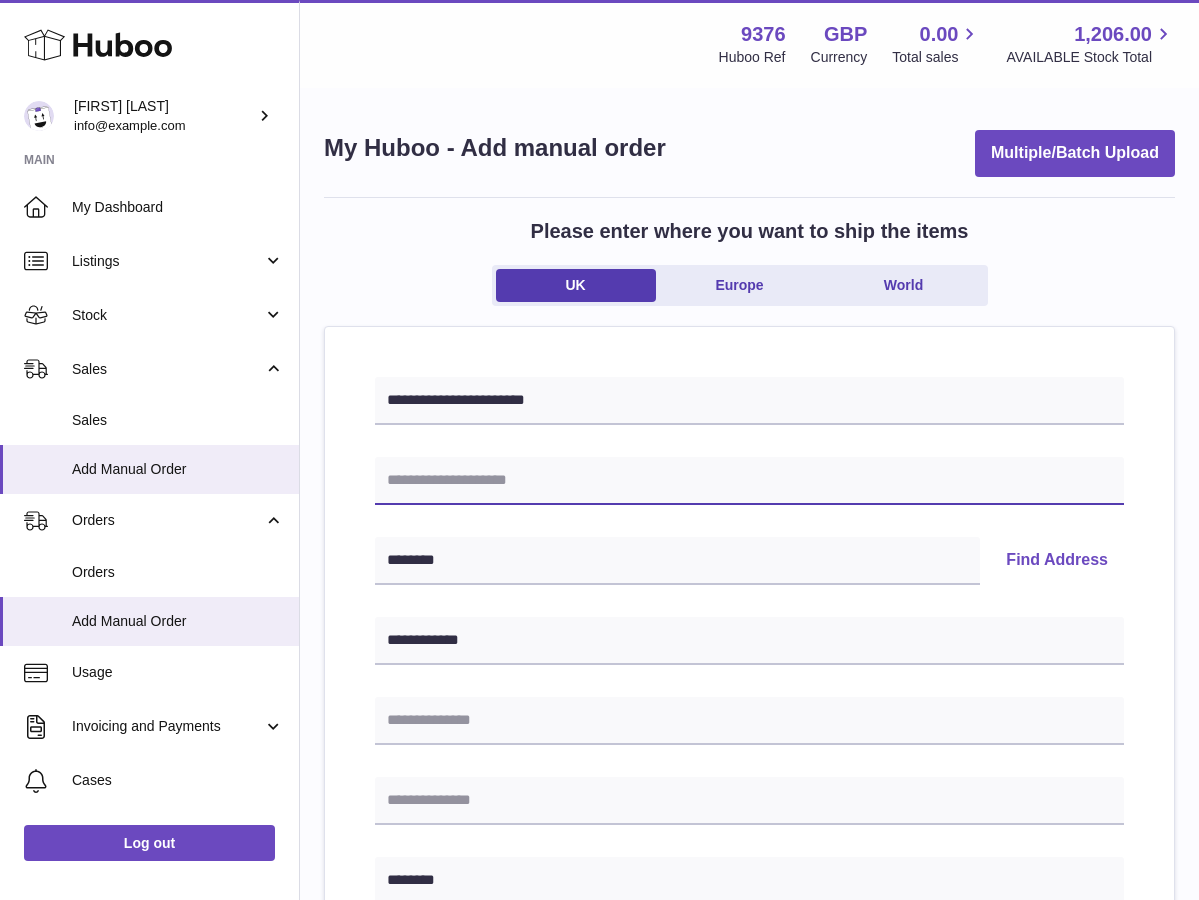 click at bounding box center [749, 481] 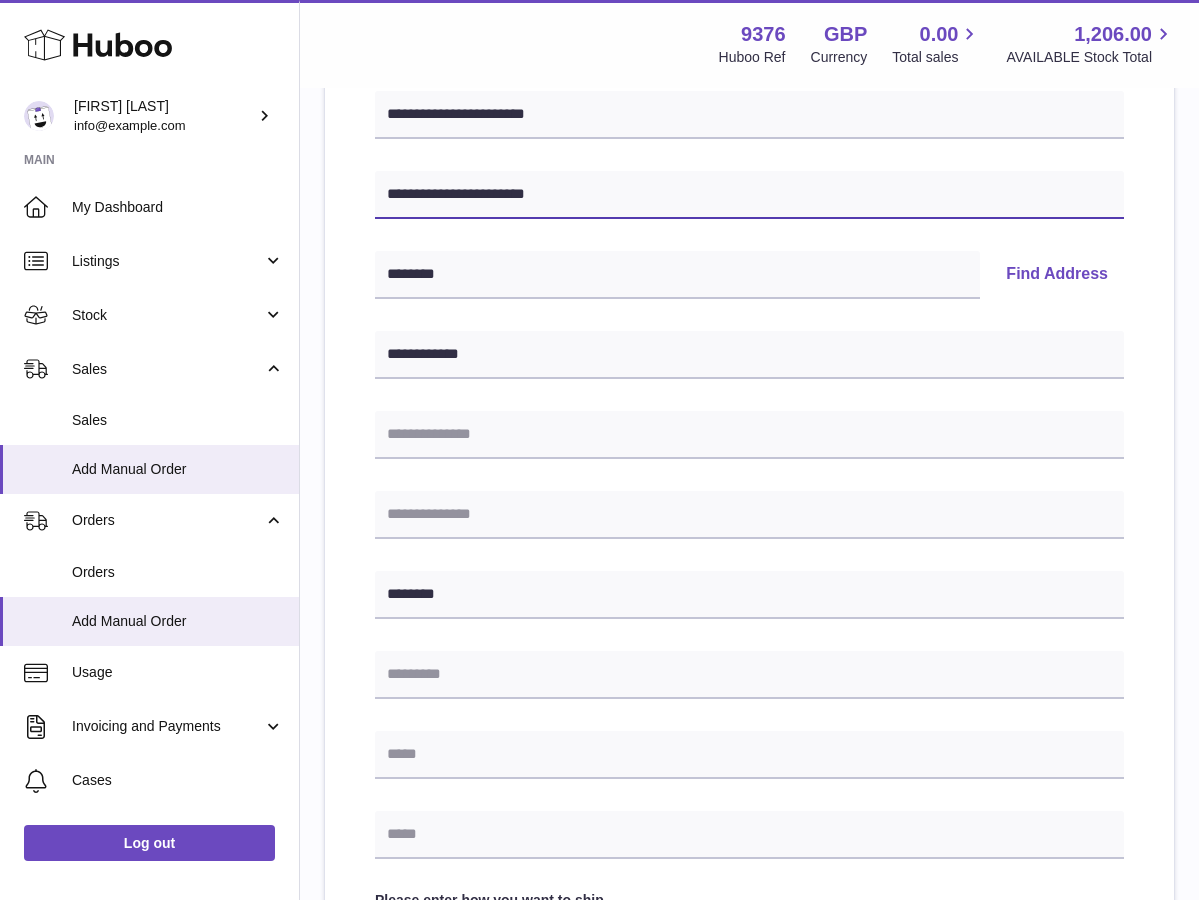 scroll, scrollTop: 327, scrollLeft: 0, axis: vertical 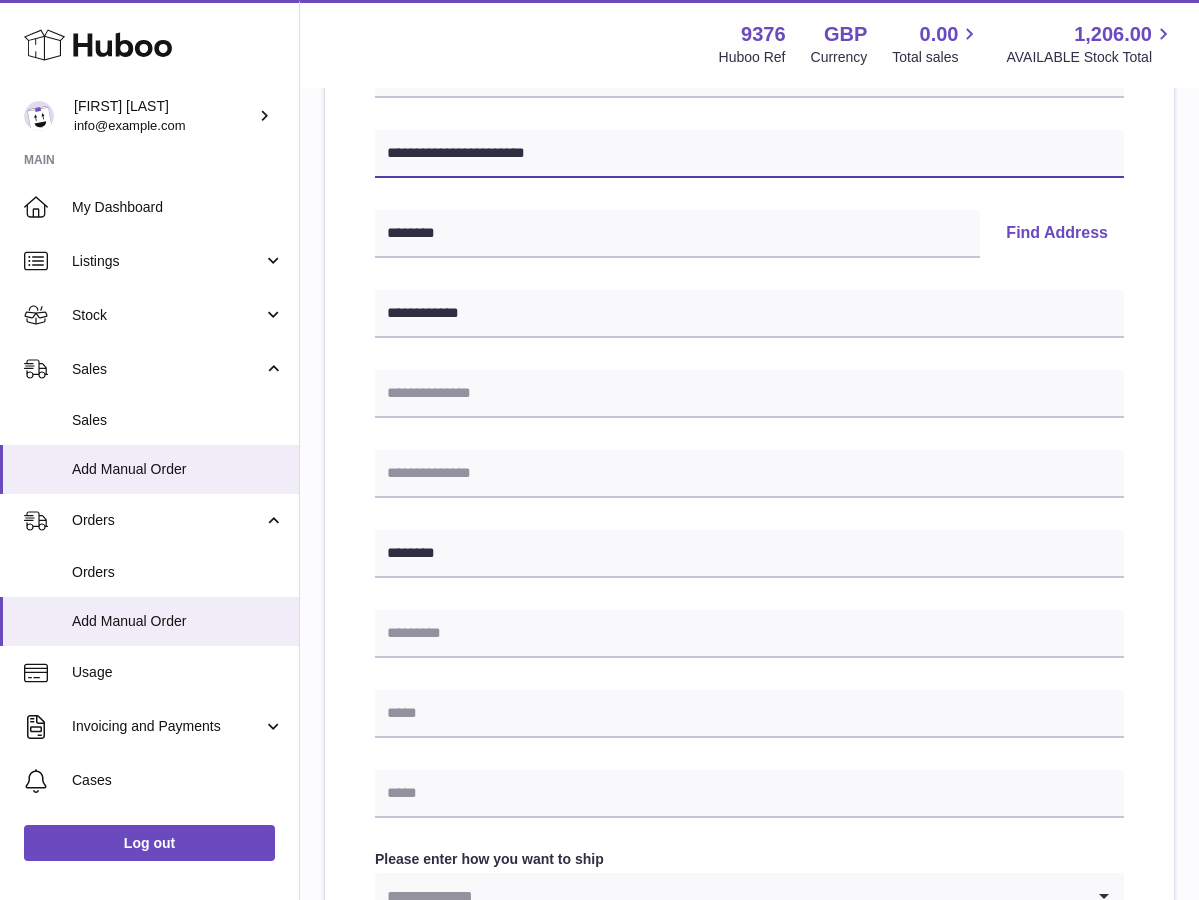 type on "**********" 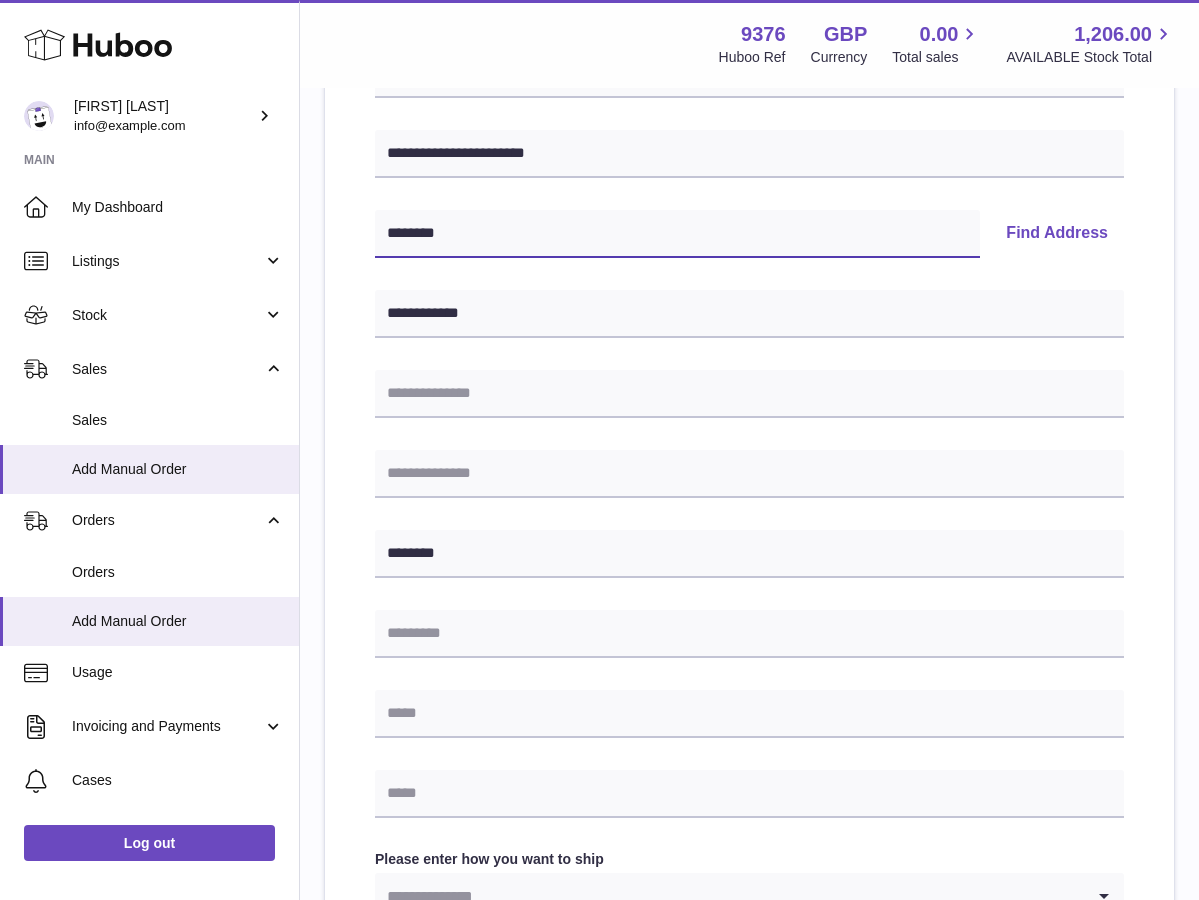 drag, startPoint x: 471, startPoint y: 230, endPoint x: 307, endPoint y: 217, distance: 164.51443 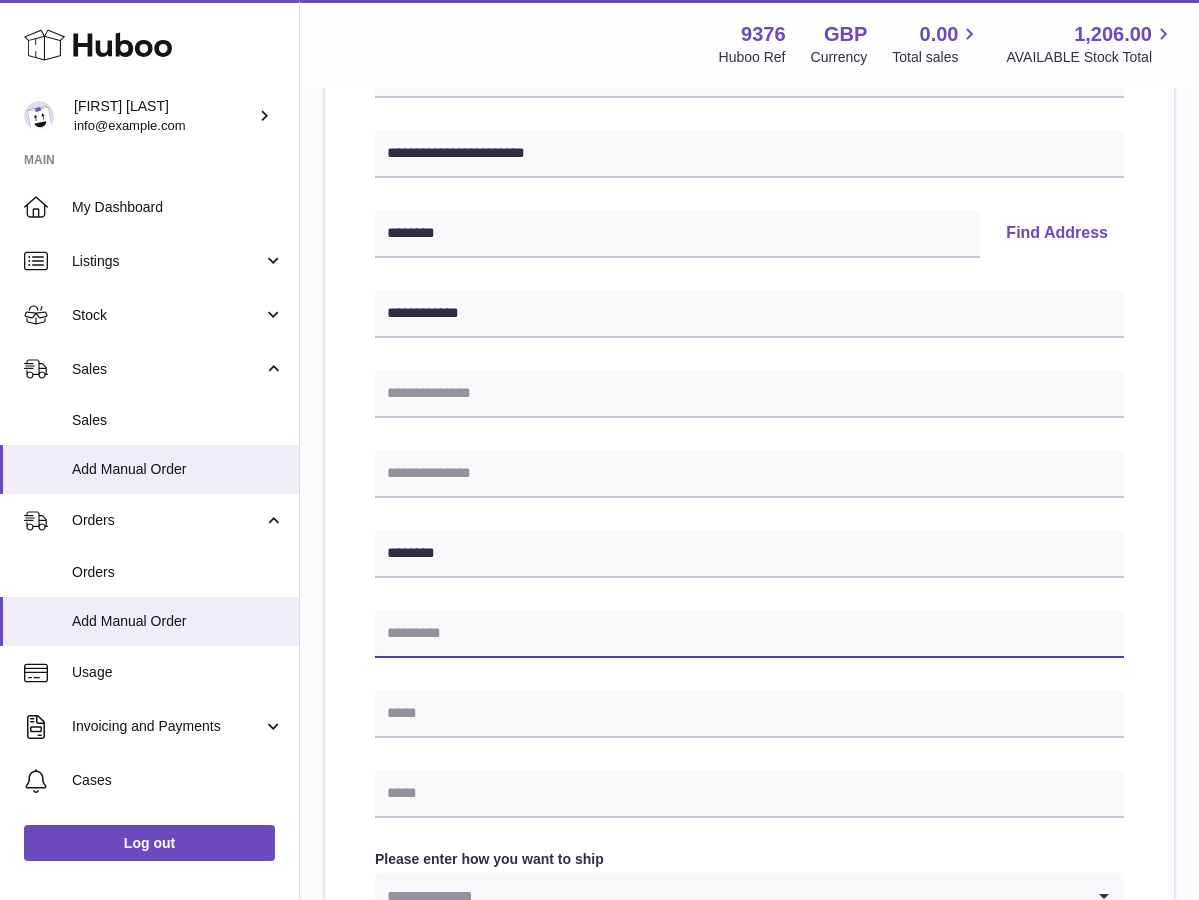 paste on "********" 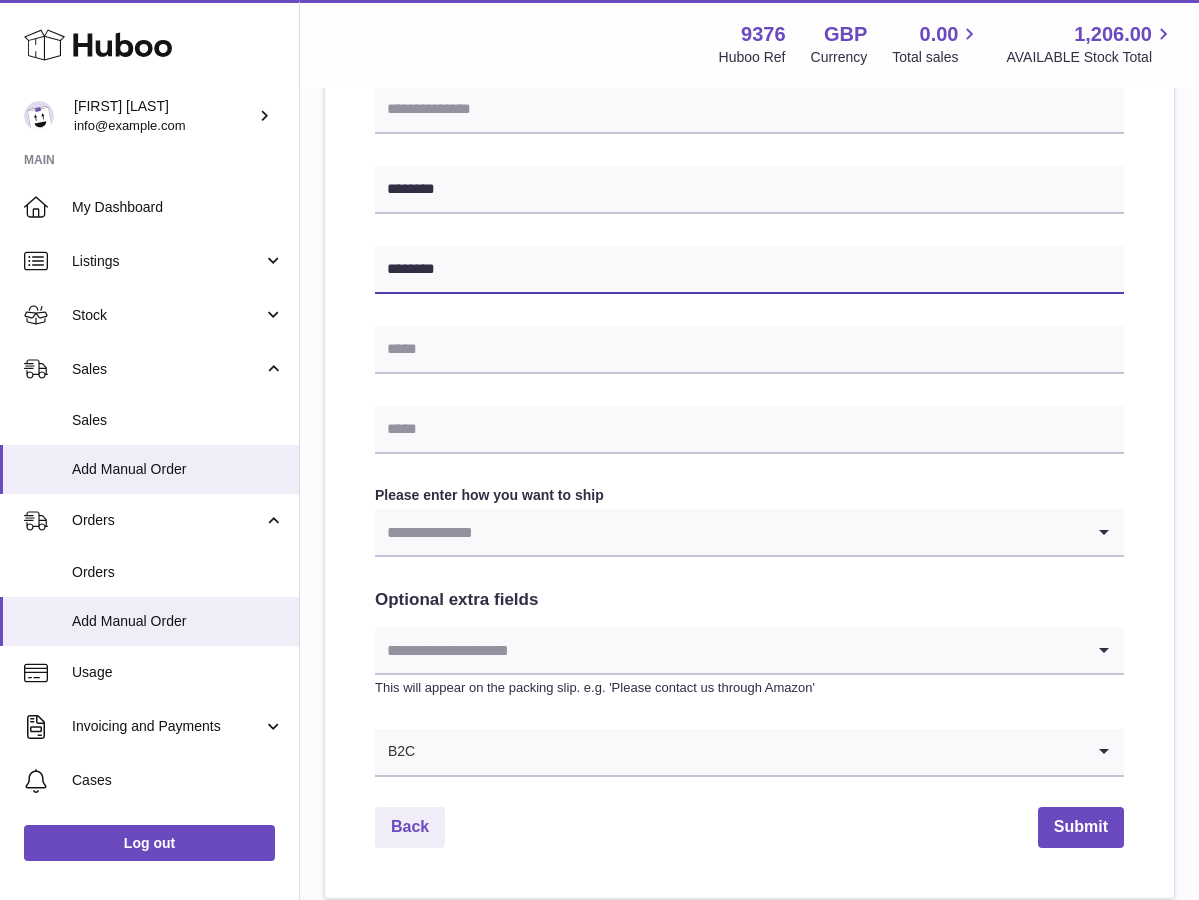 scroll, scrollTop: 699, scrollLeft: 0, axis: vertical 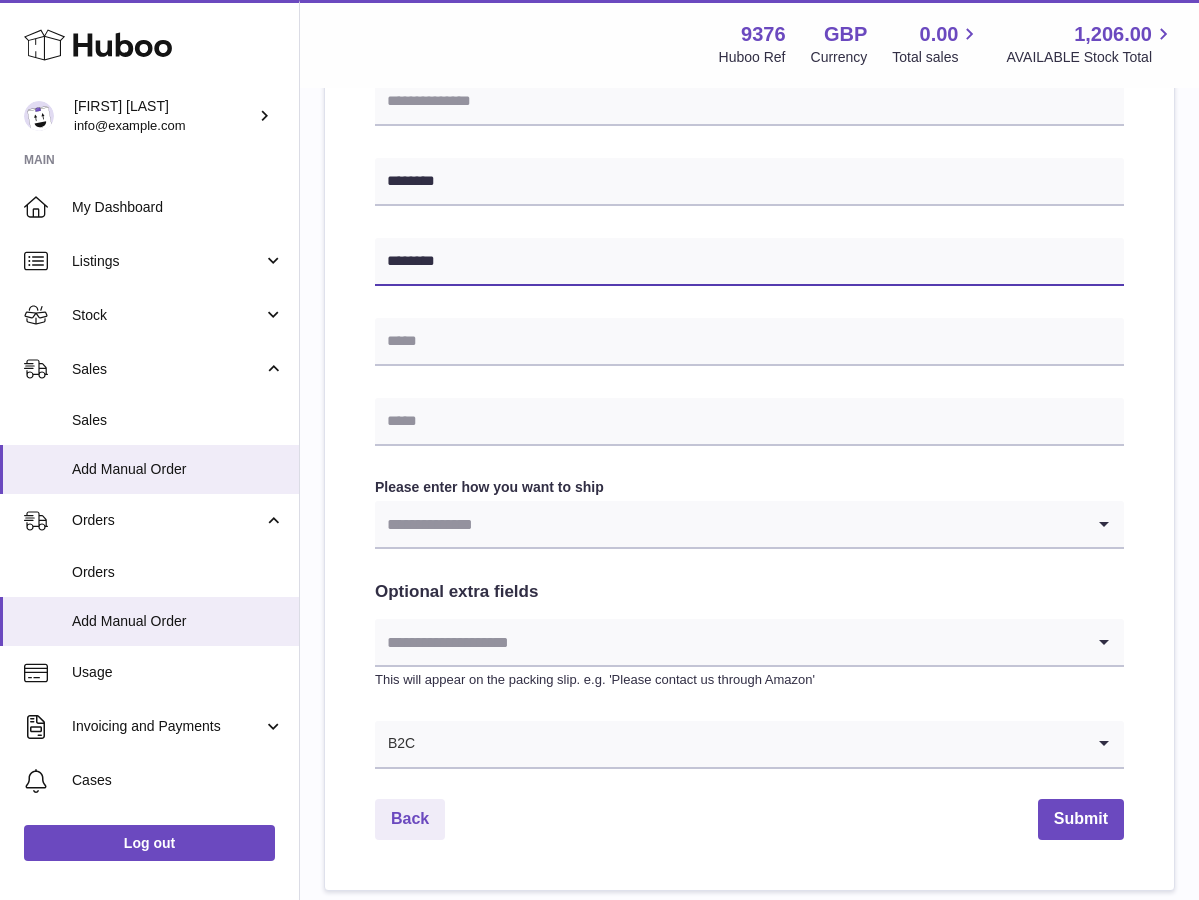 type on "********" 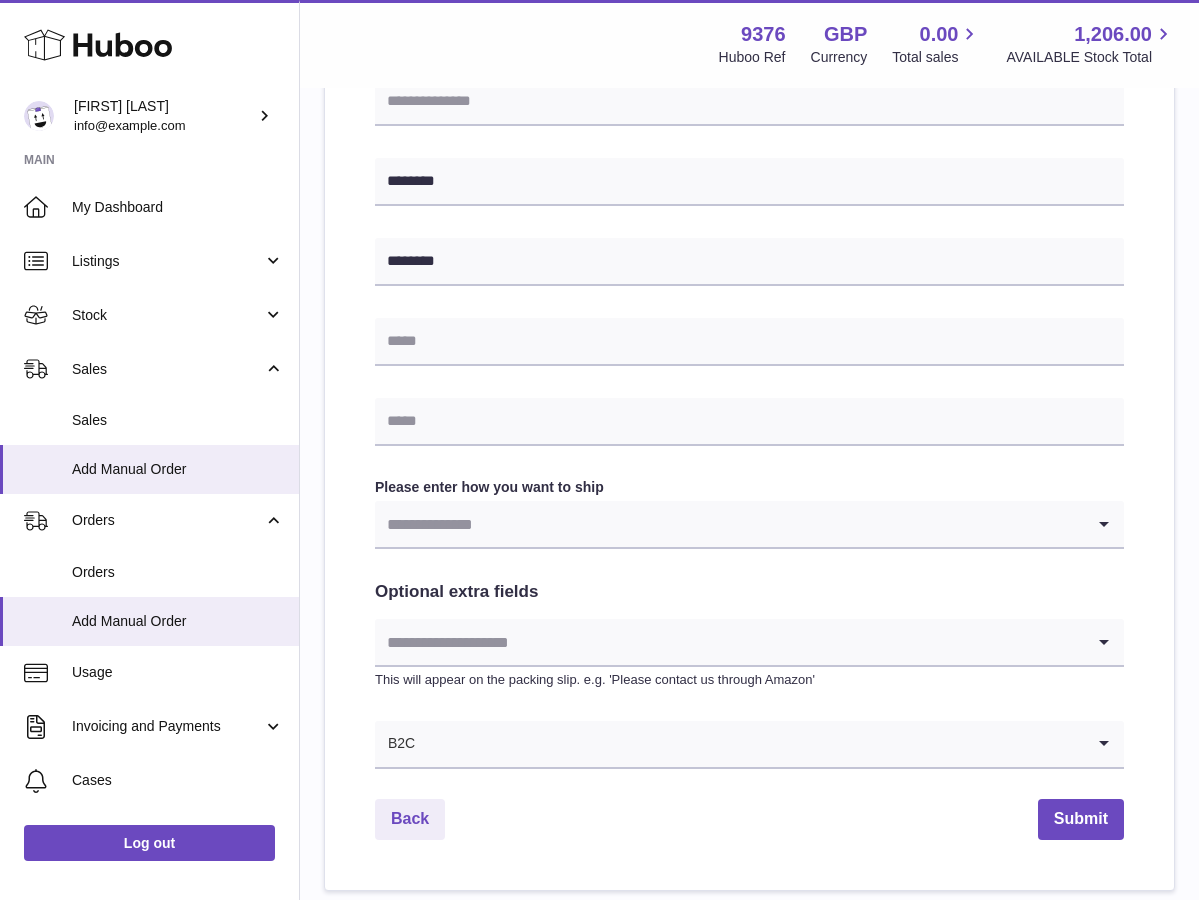 click at bounding box center (729, 524) 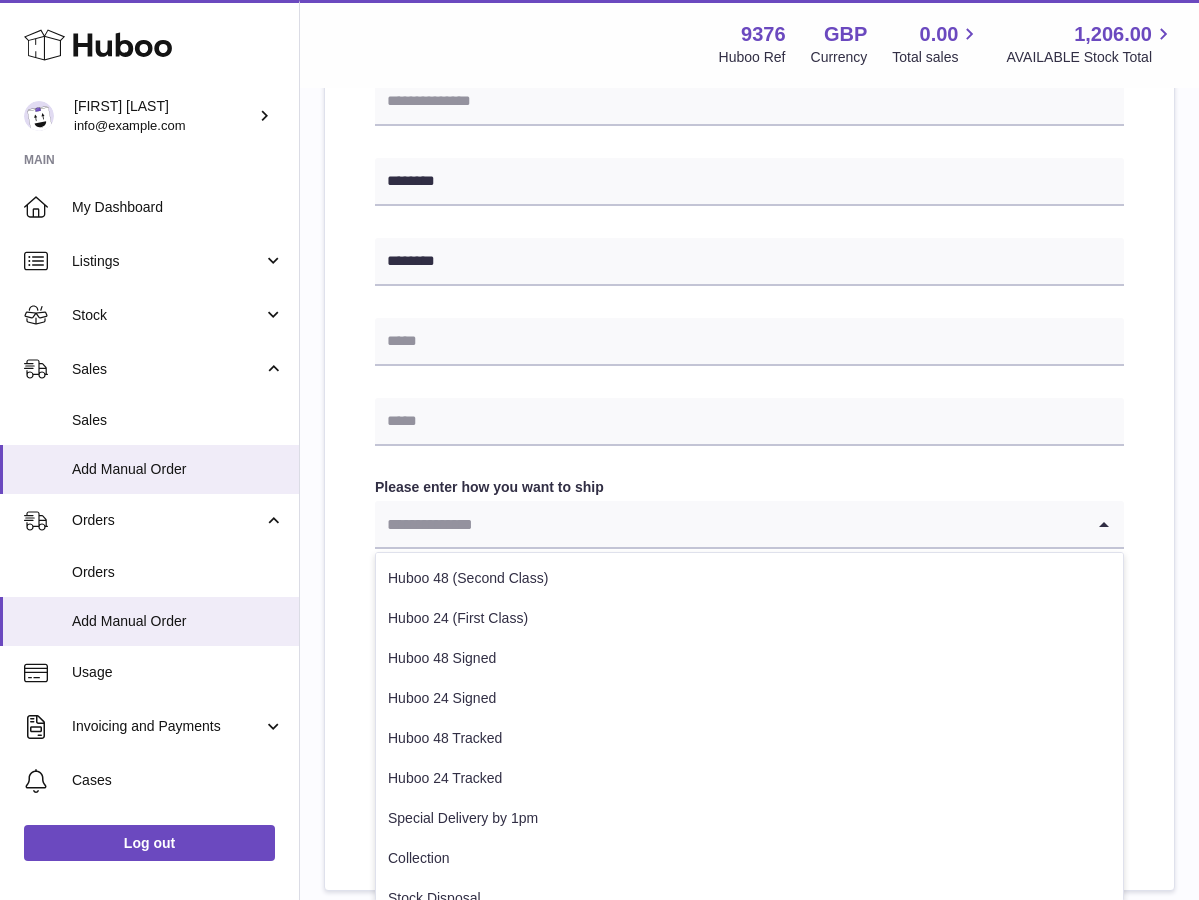 click on "Huboo 48 (Second Class)" at bounding box center [749, 578] 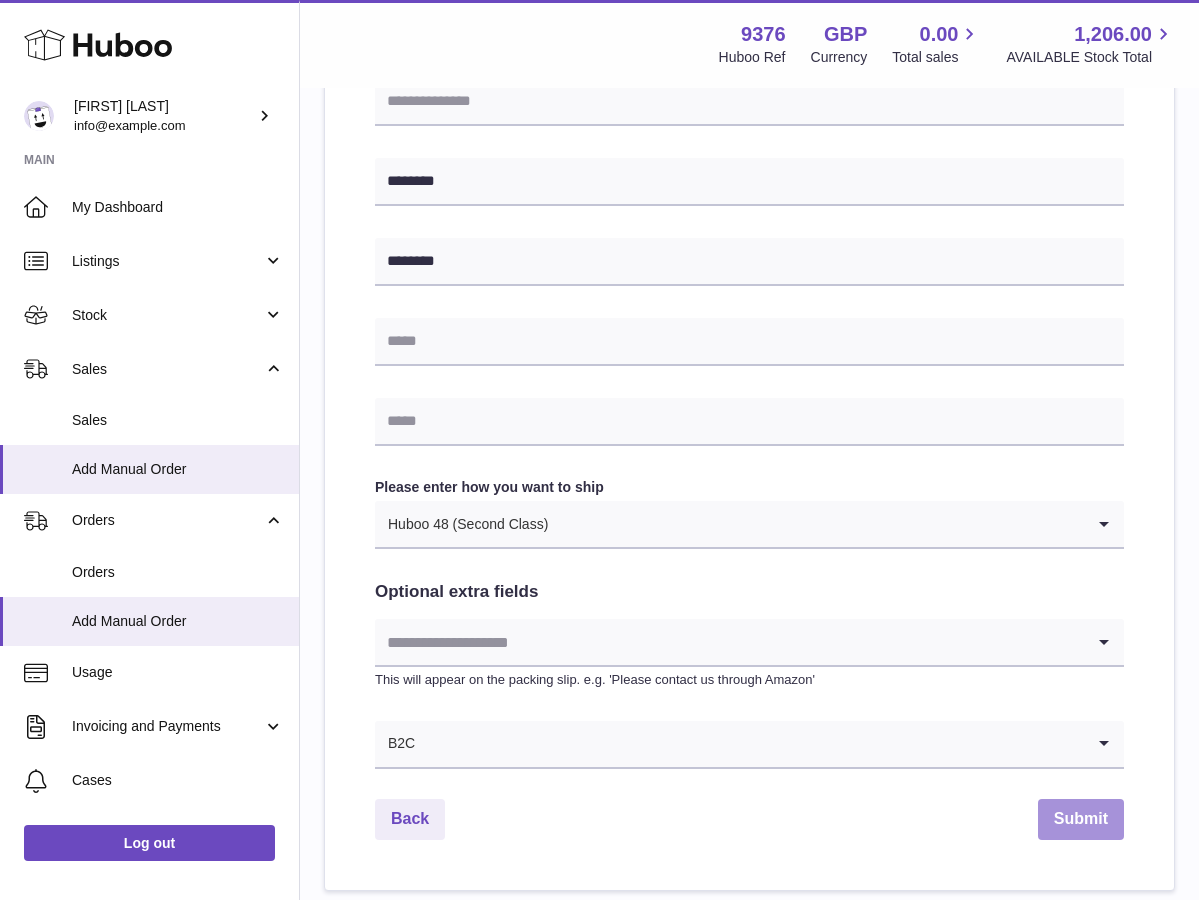 click on "Submit" at bounding box center (1081, 819) 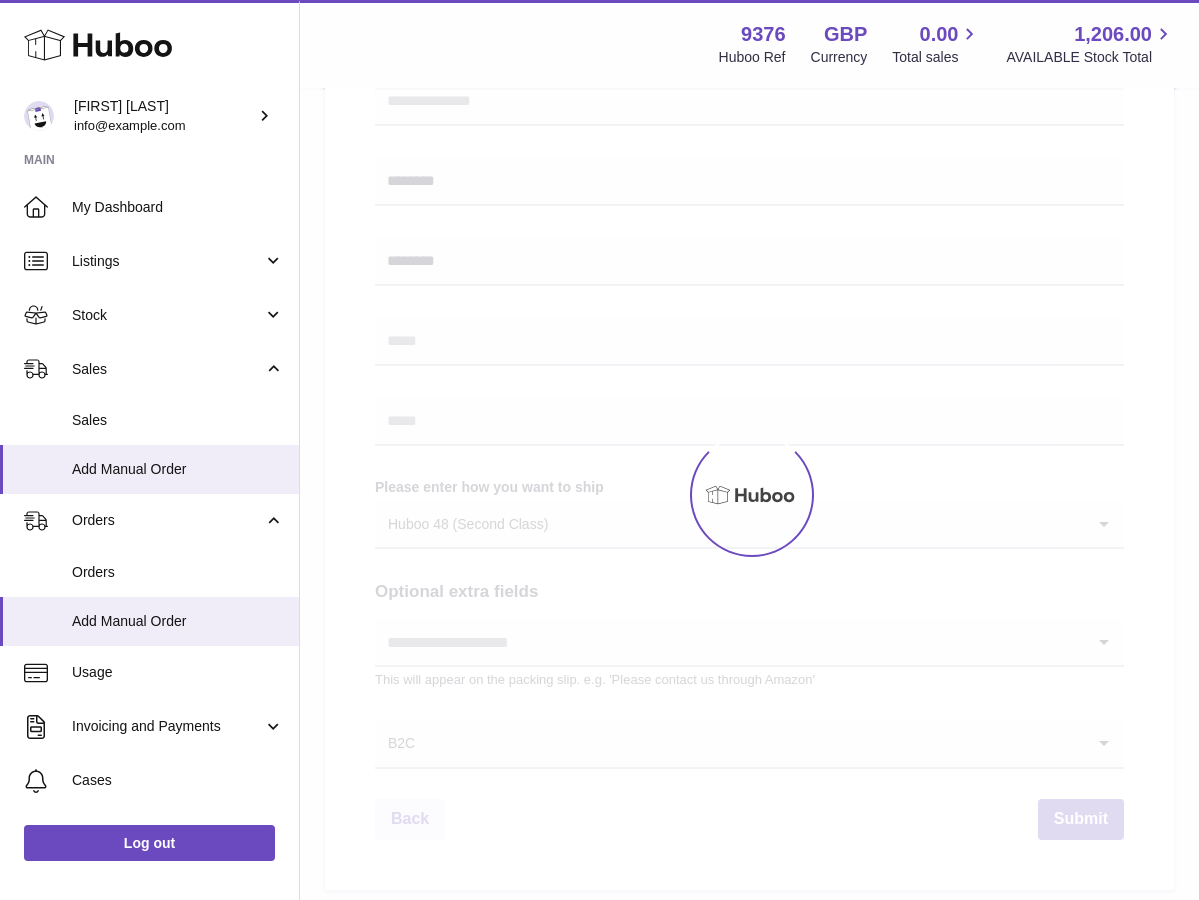scroll, scrollTop: 0, scrollLeft: 0, axis: both 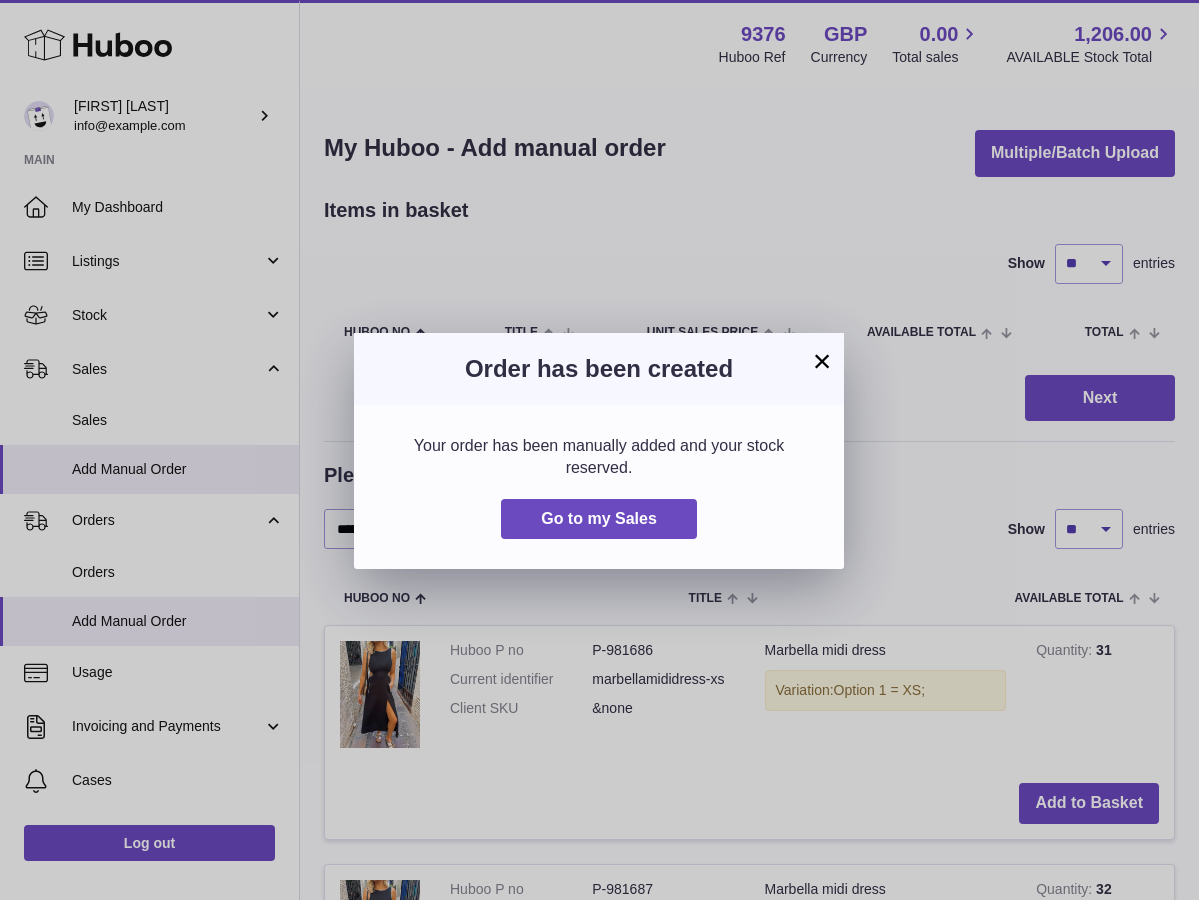 click on "×" at bounding box center (822, 361) 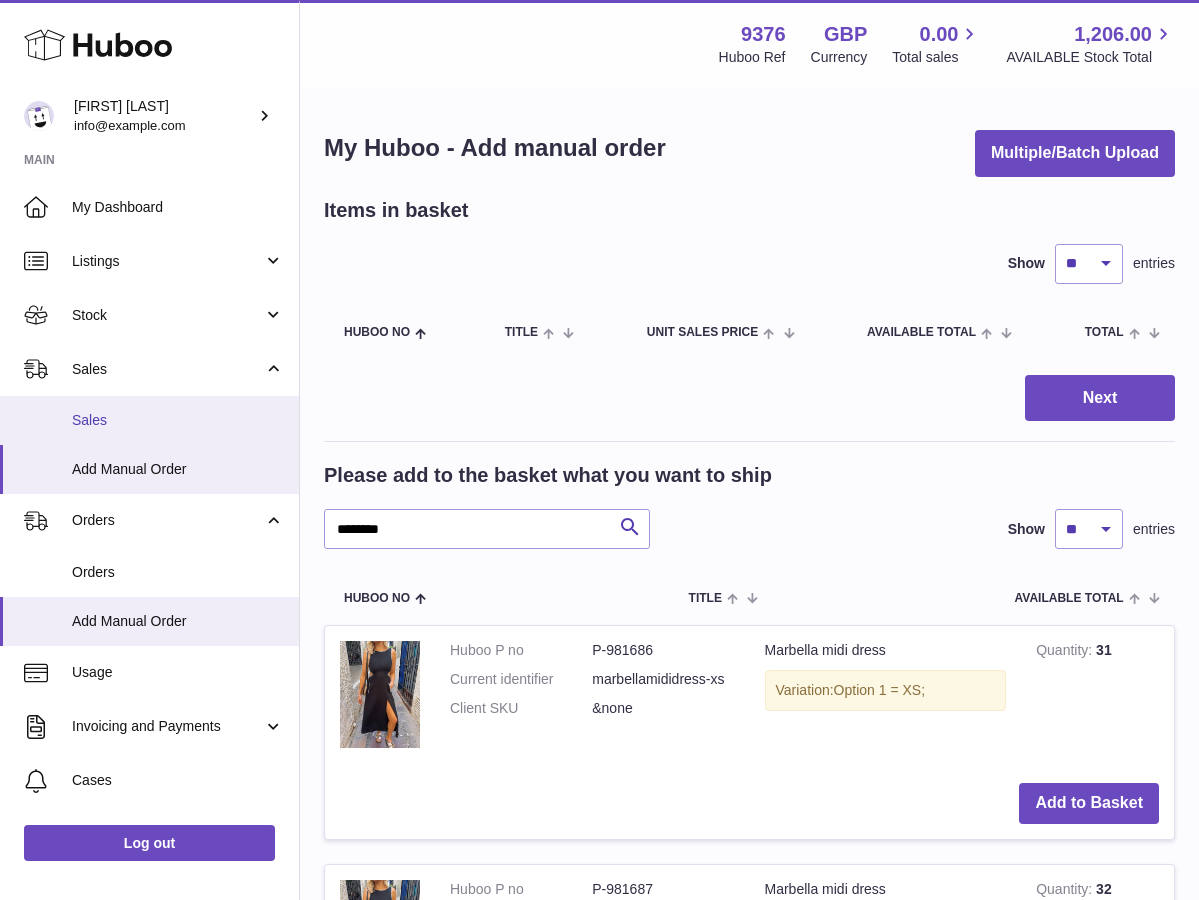 click on "Sales" at bounding box center (178, 420) 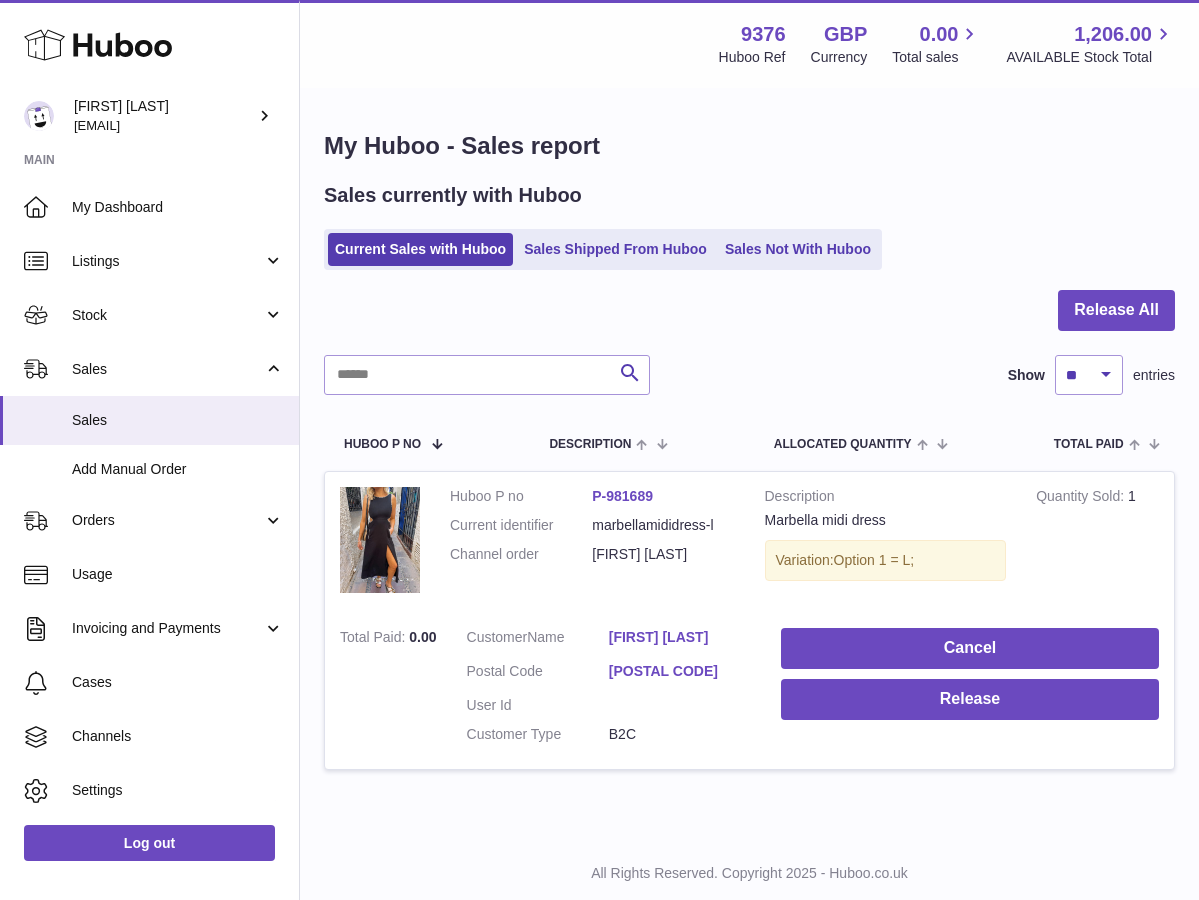 scroll, scrollTop: 0, scrollLeft: 0, axis: both 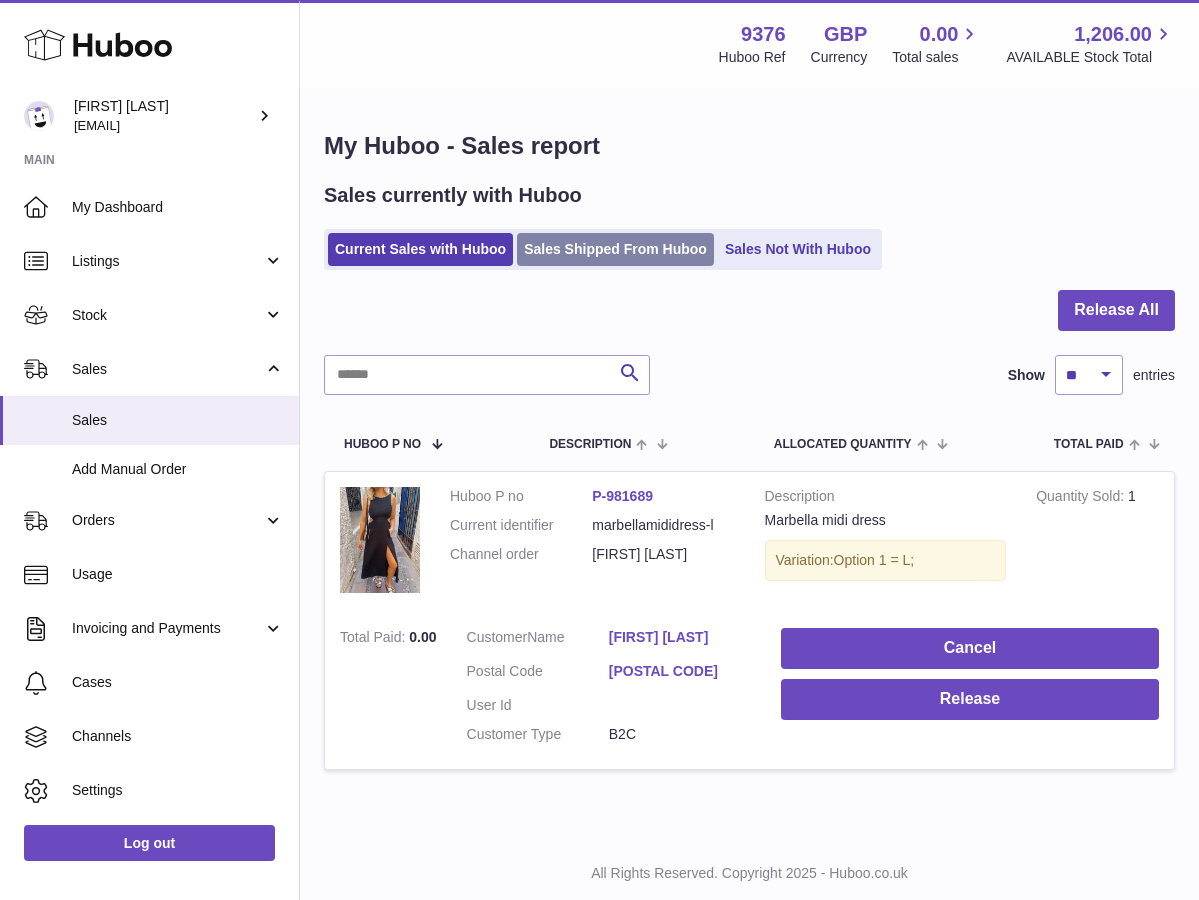 click on "Sales Shipped From Huboo" at bounding box center (615, 249) 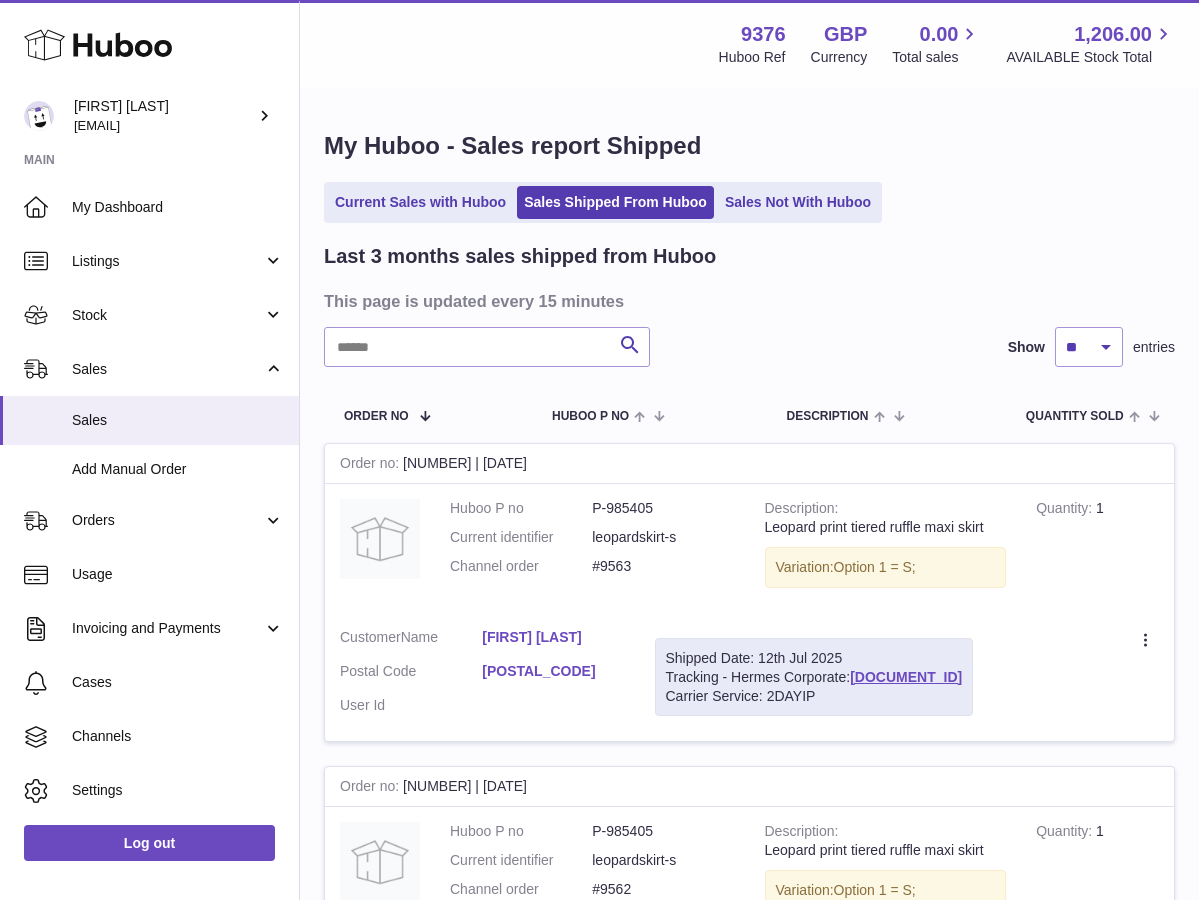 scroll, scrollTop: 0, scrollLeft: 0, axis: both 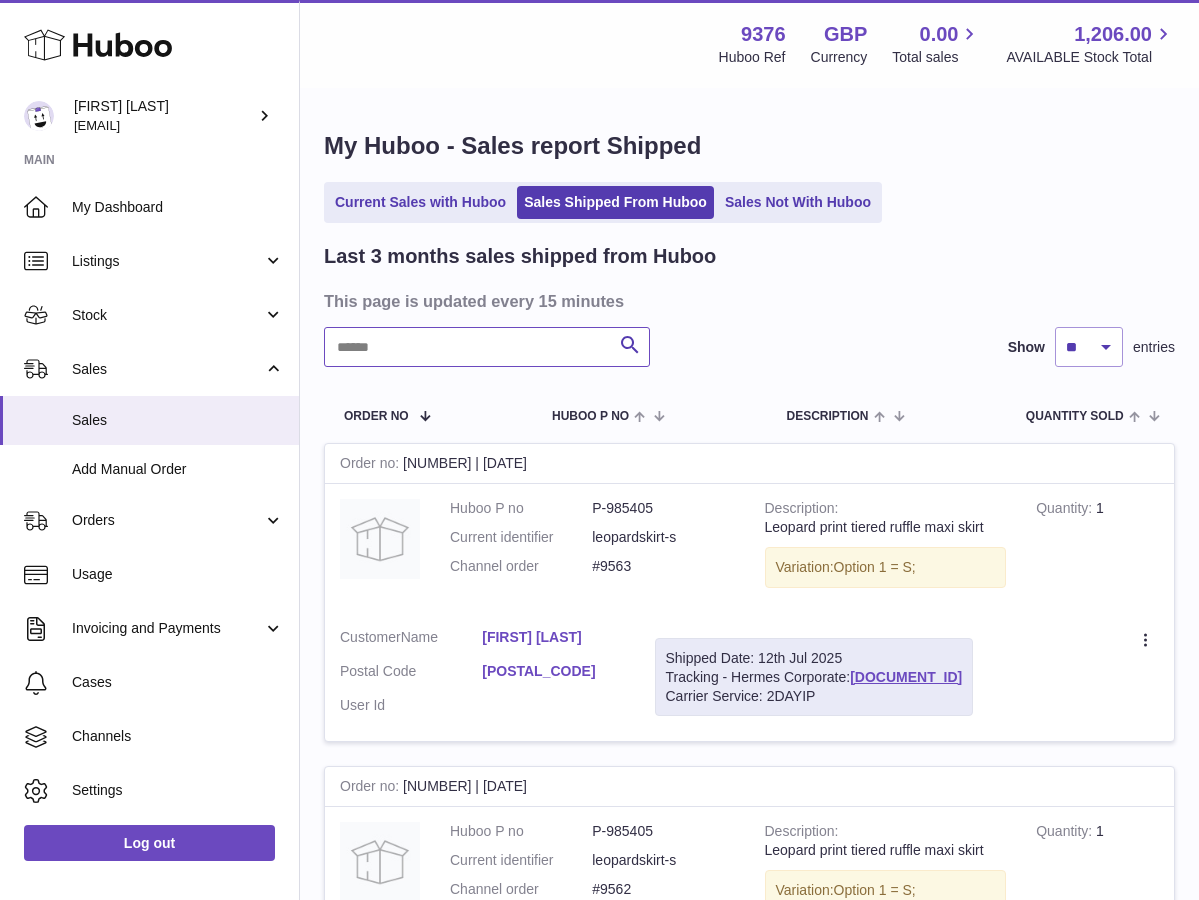 click at bounding box center (487, 347) 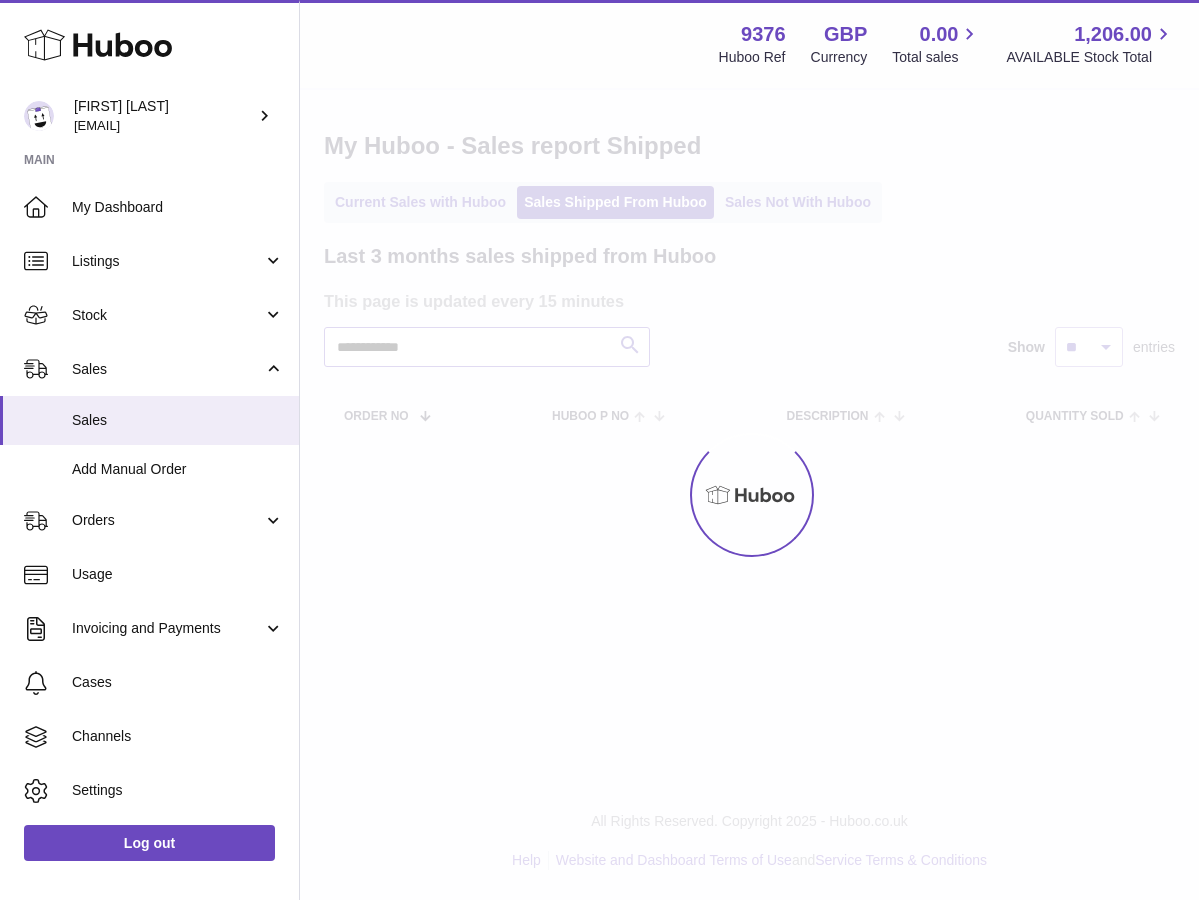 type on "**********" 